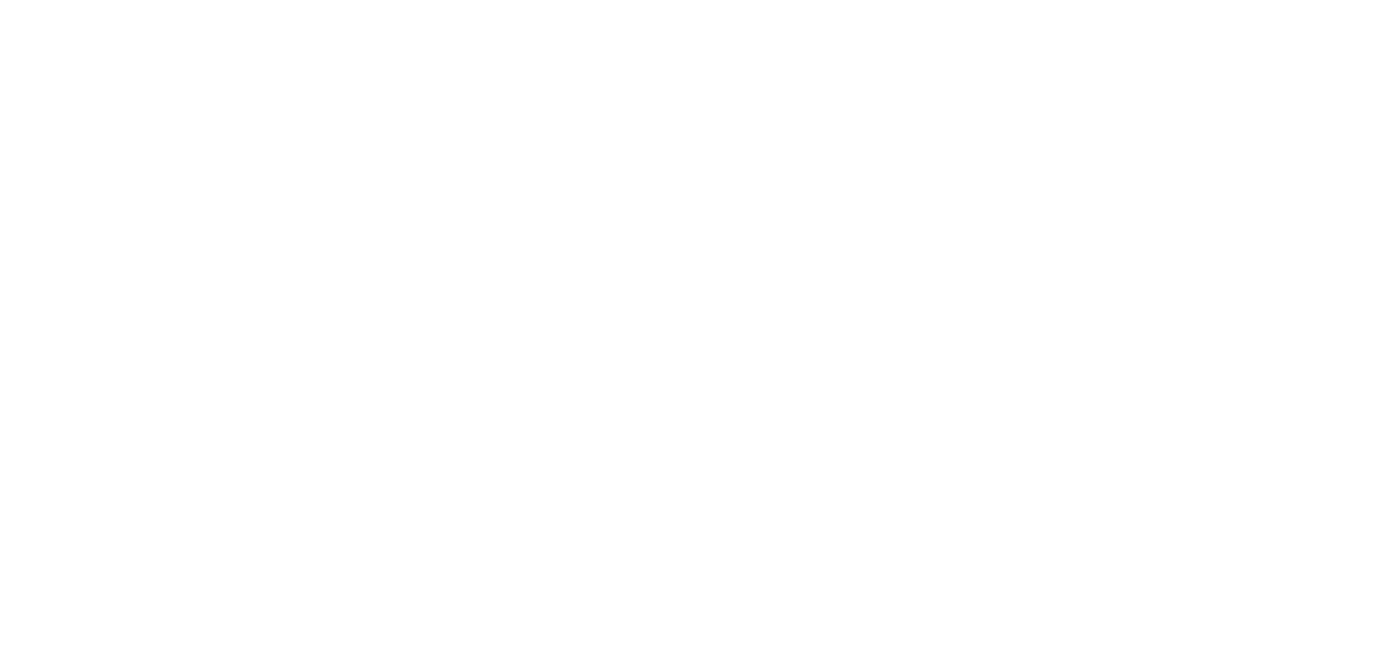 scroll, scrollTop: 0, scrollLeft: 0, axis: both 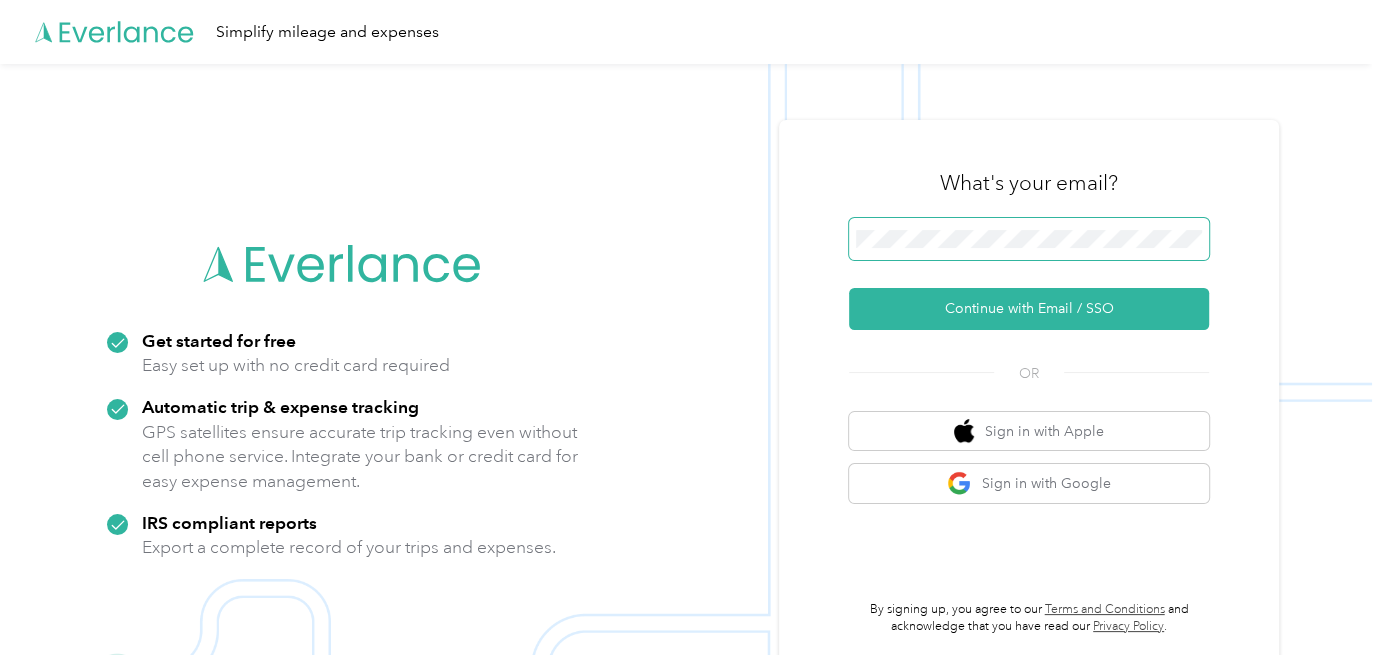 click at bounding box center (1029, 239) 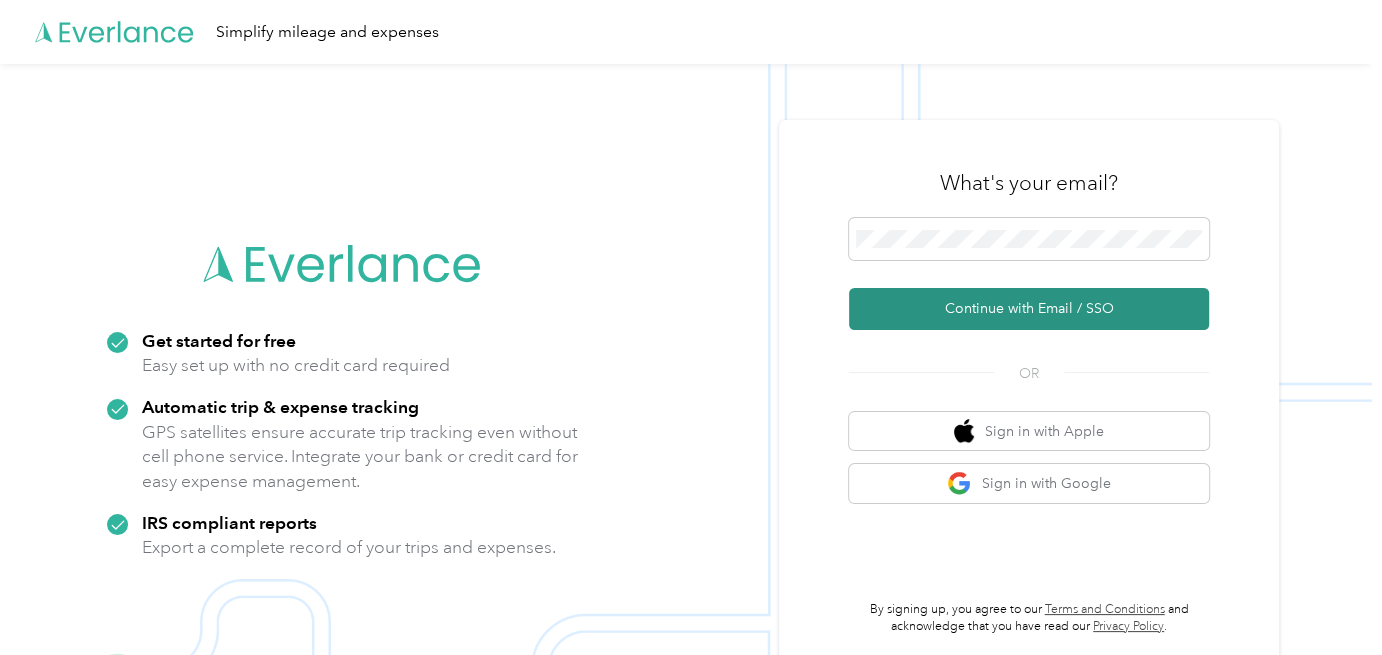 click on "Continue with Email / SSO" at bounding box center (1029, 309) 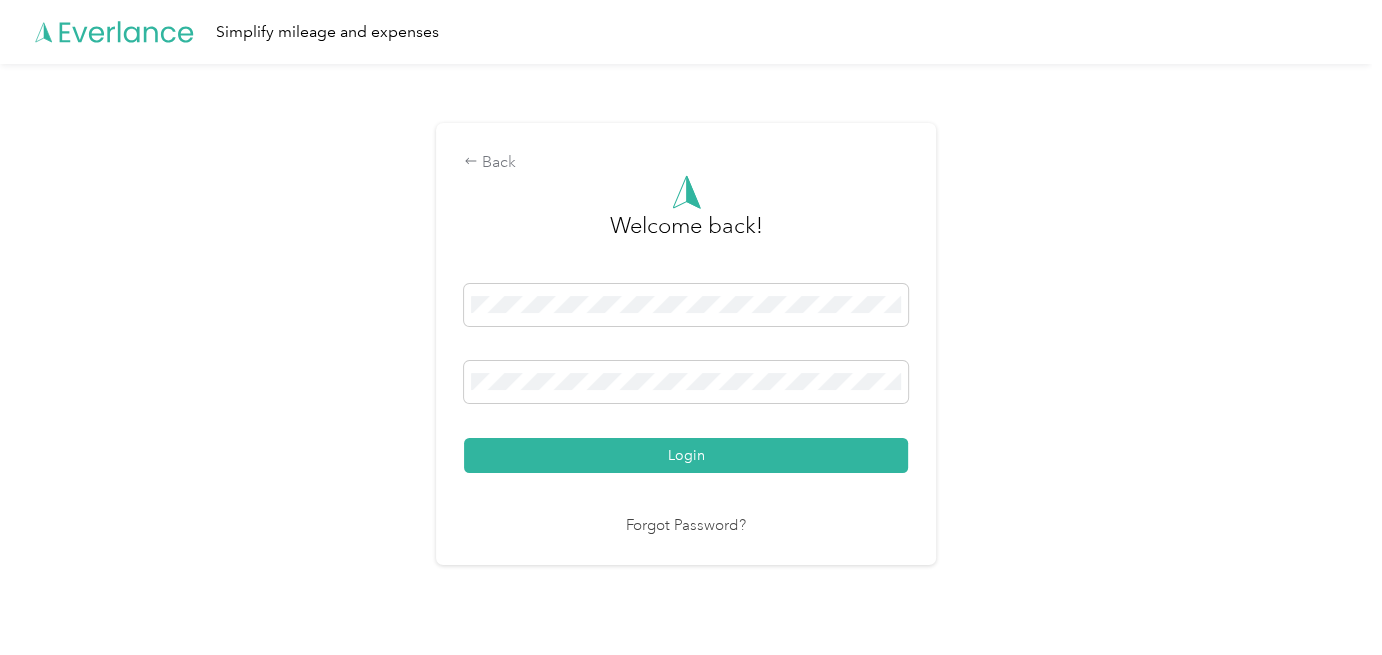 click on "Login" at bounding box center [686, 455] 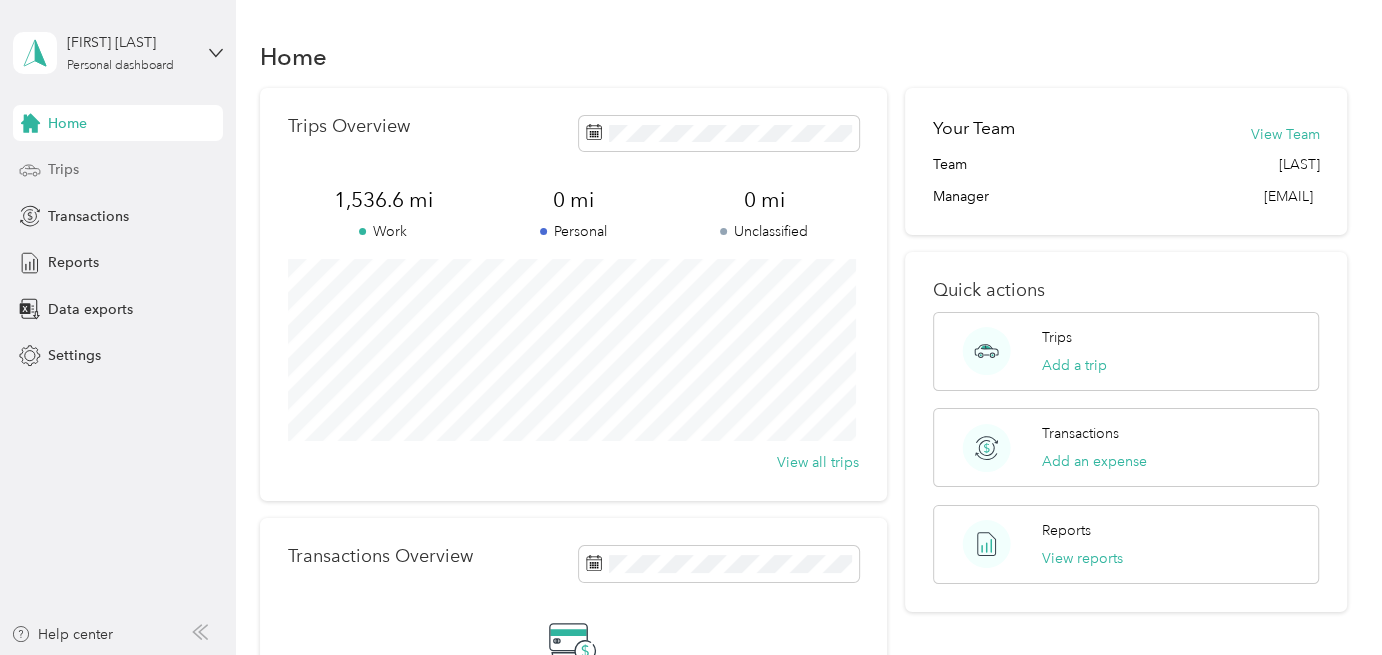click on "Trips" at bounding box center [63, 169] 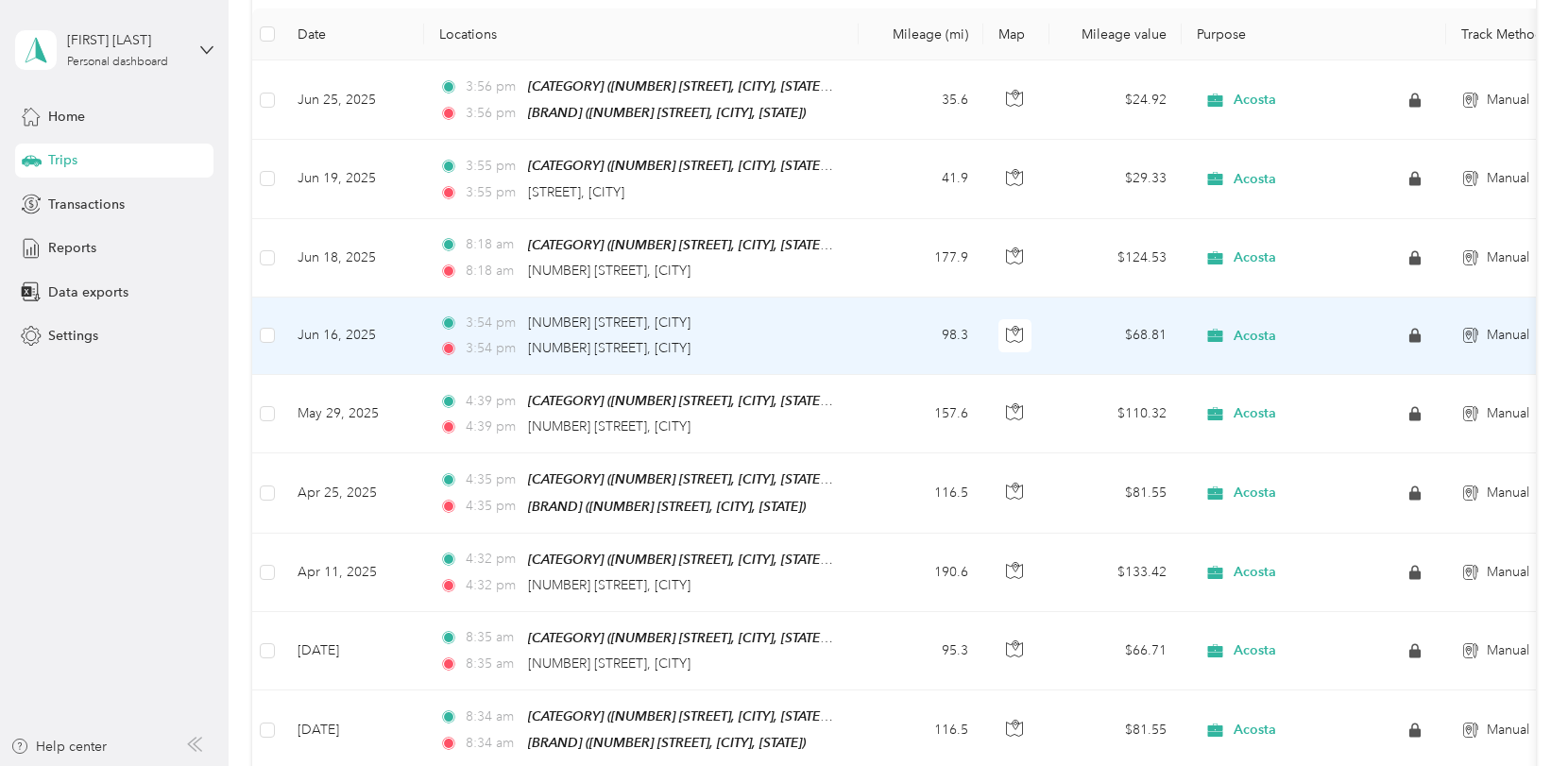 scroll, scrollTop: 0, scrollLeft: 0, axis: both 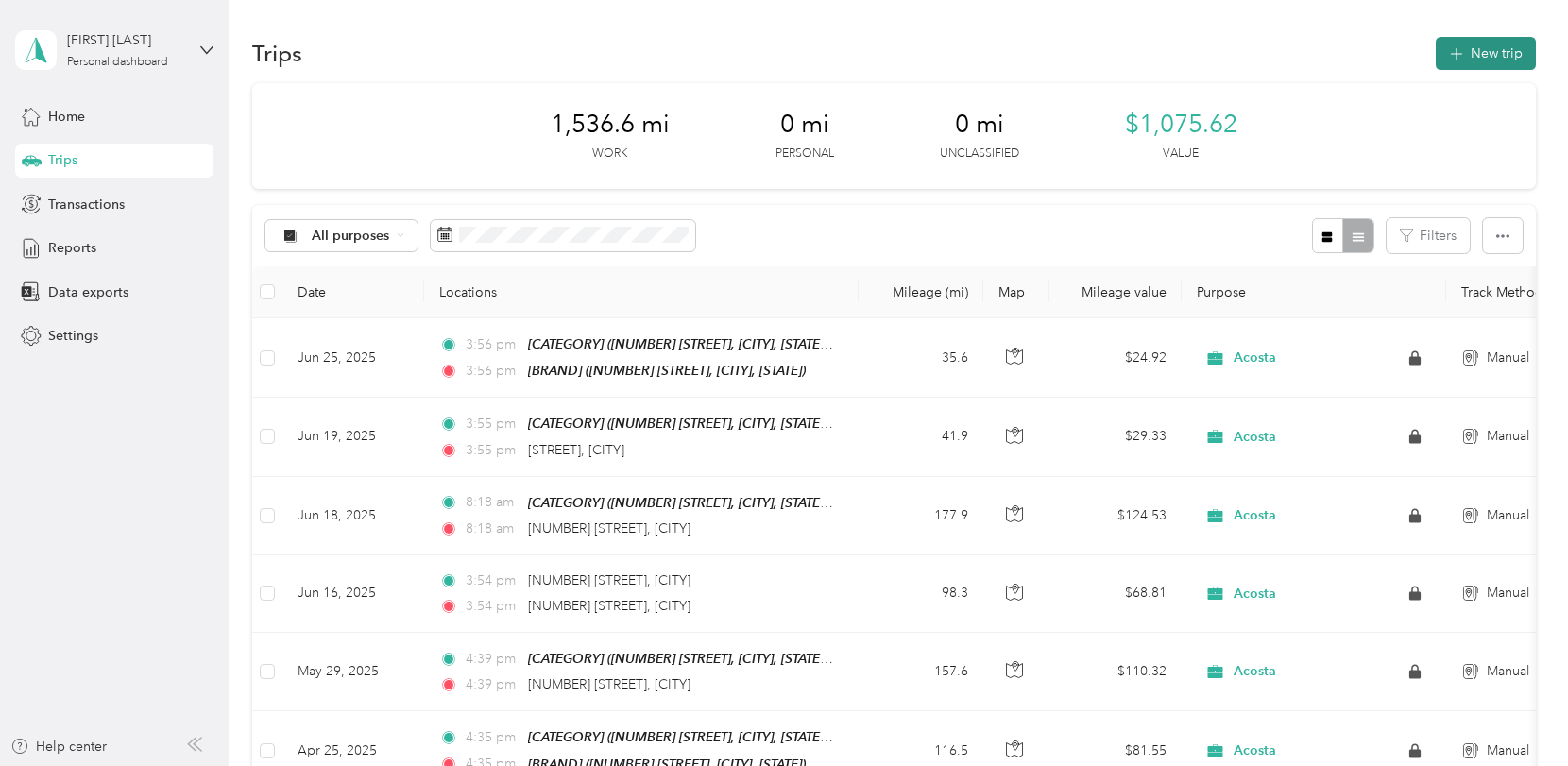 click on "New trip" at bounding box center (1486, 53) 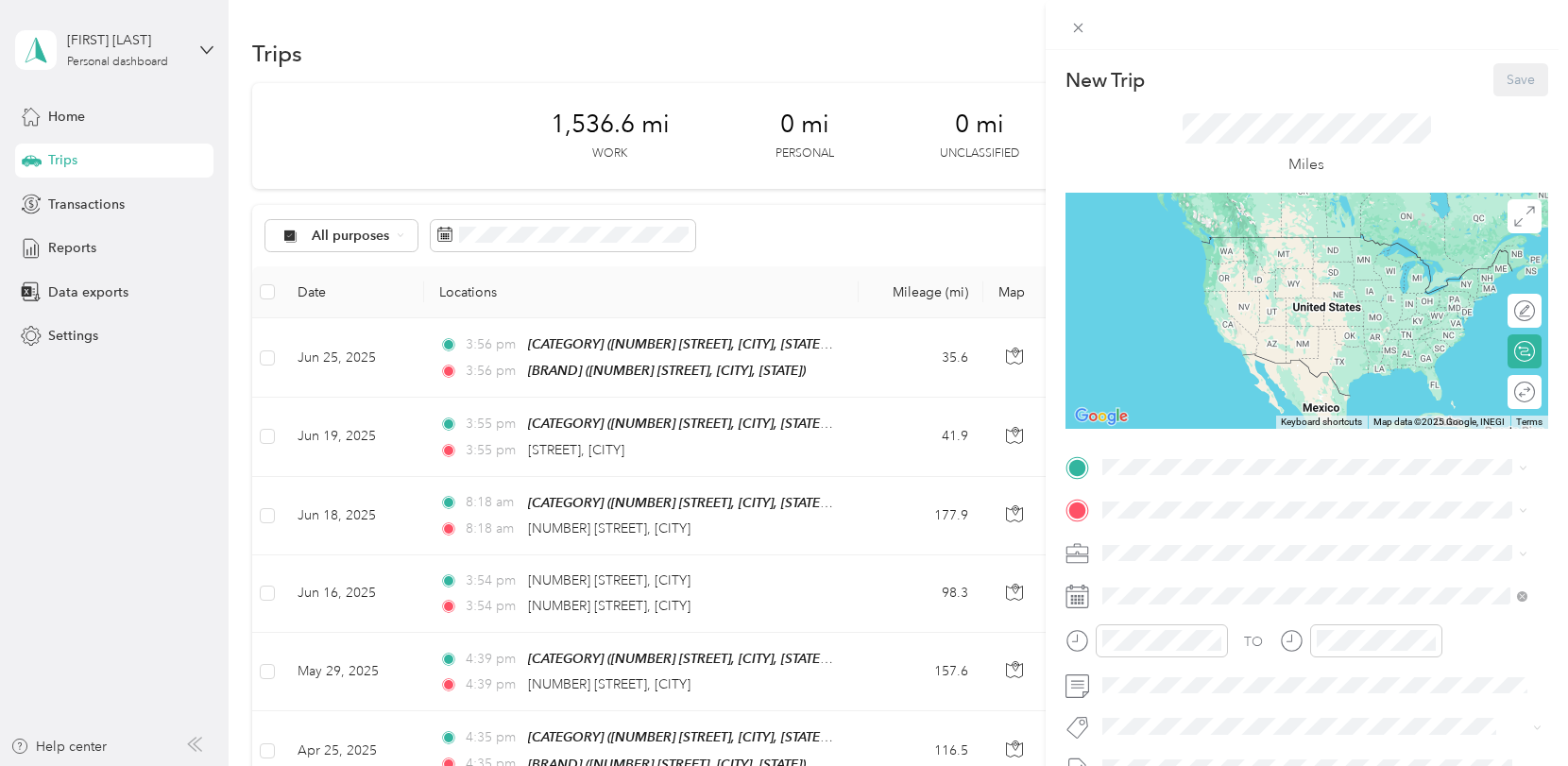 click on "Home [NUMBER] [STREET], [CITY], [STATE], [COUNTRY], [POSTAL_CODE], [CITY], [STATE], [COUNTRY]" at bounding box center (1329, 555) 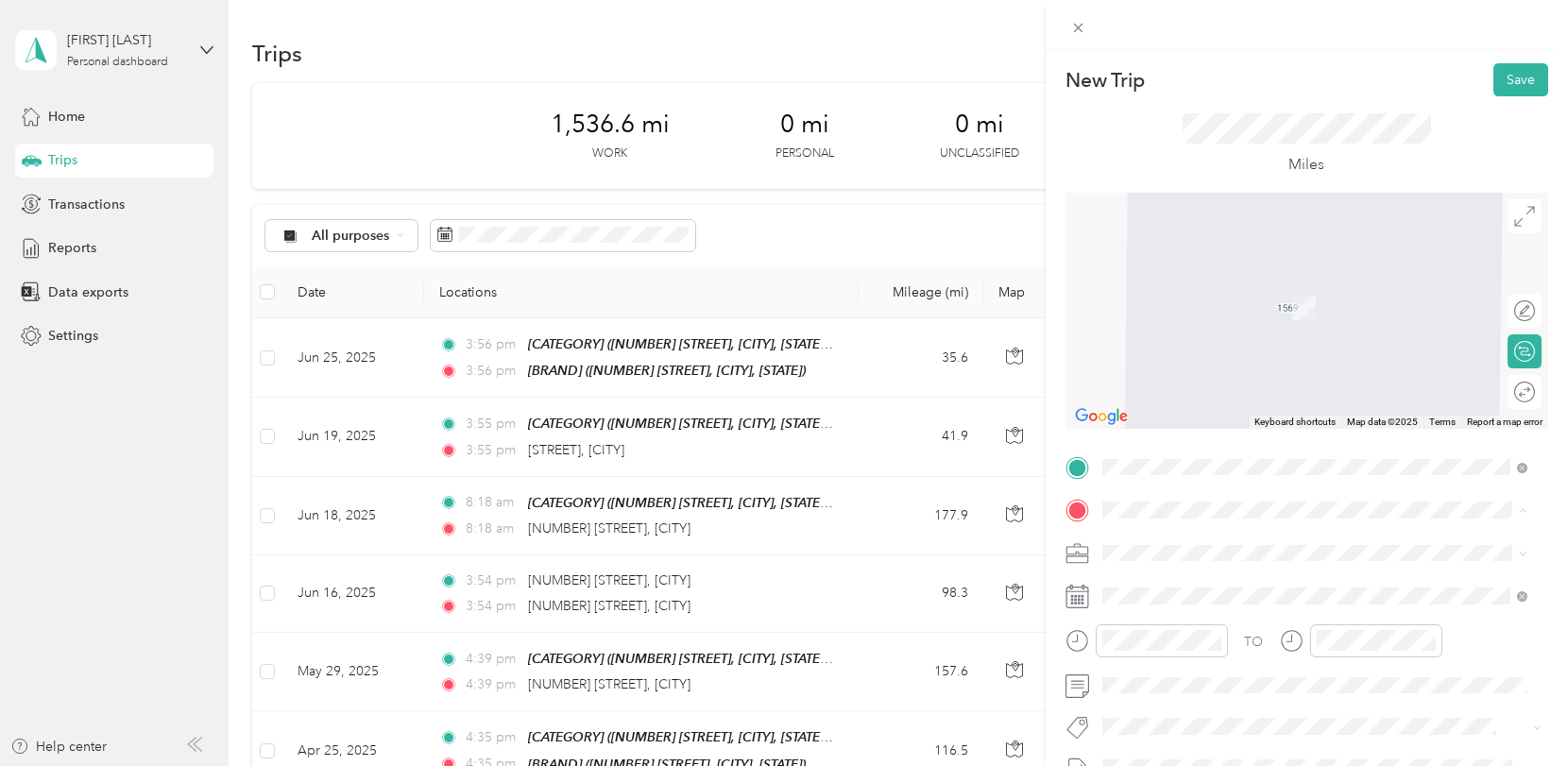 drag, startPoint x: 1102, startPoint y: 490, endPoint x: 800, endPoint y: 453, distance: 304.2581 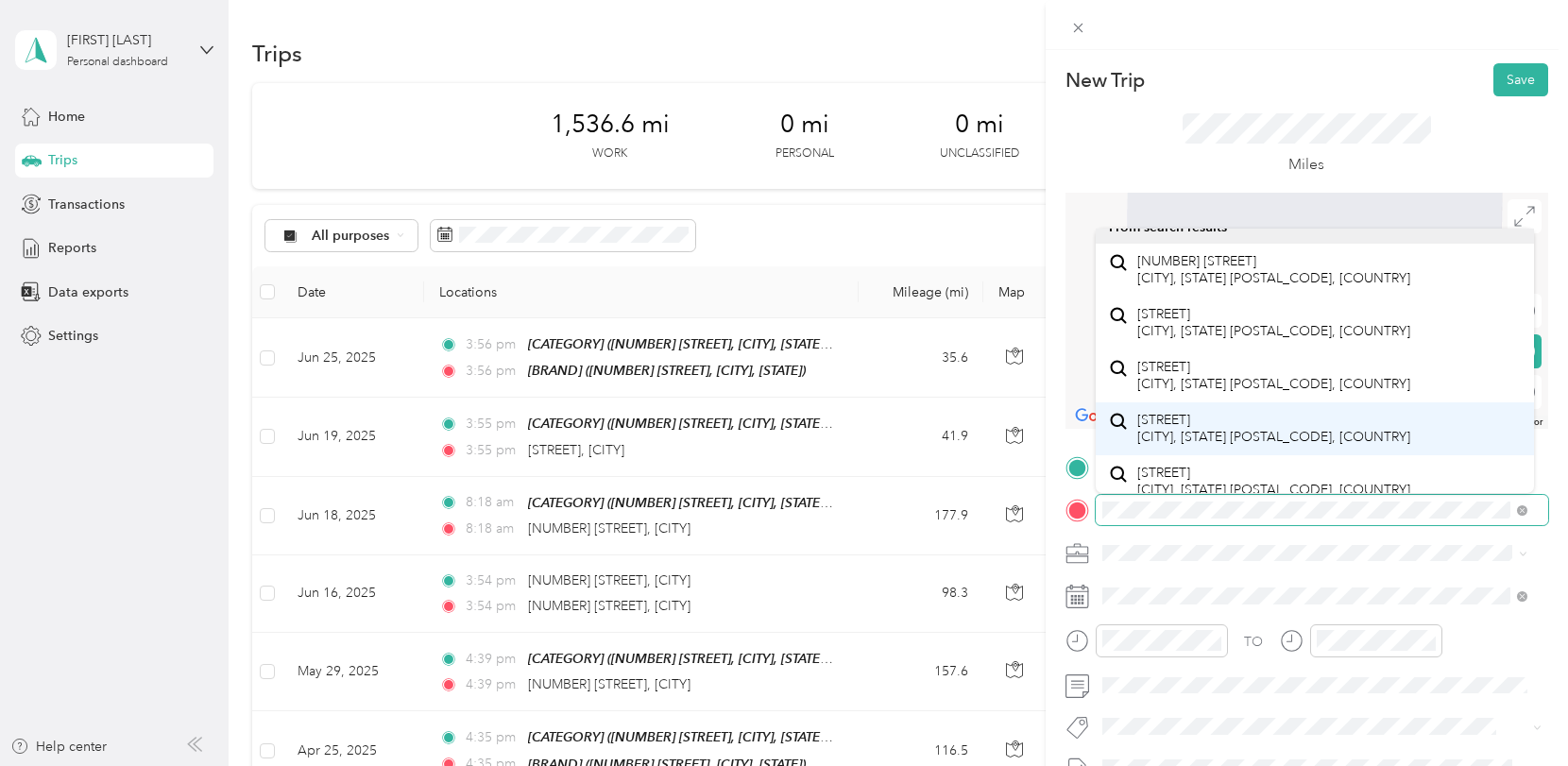 scroll, scrollTop: 32, scrollLeft: 0, axis: vertical 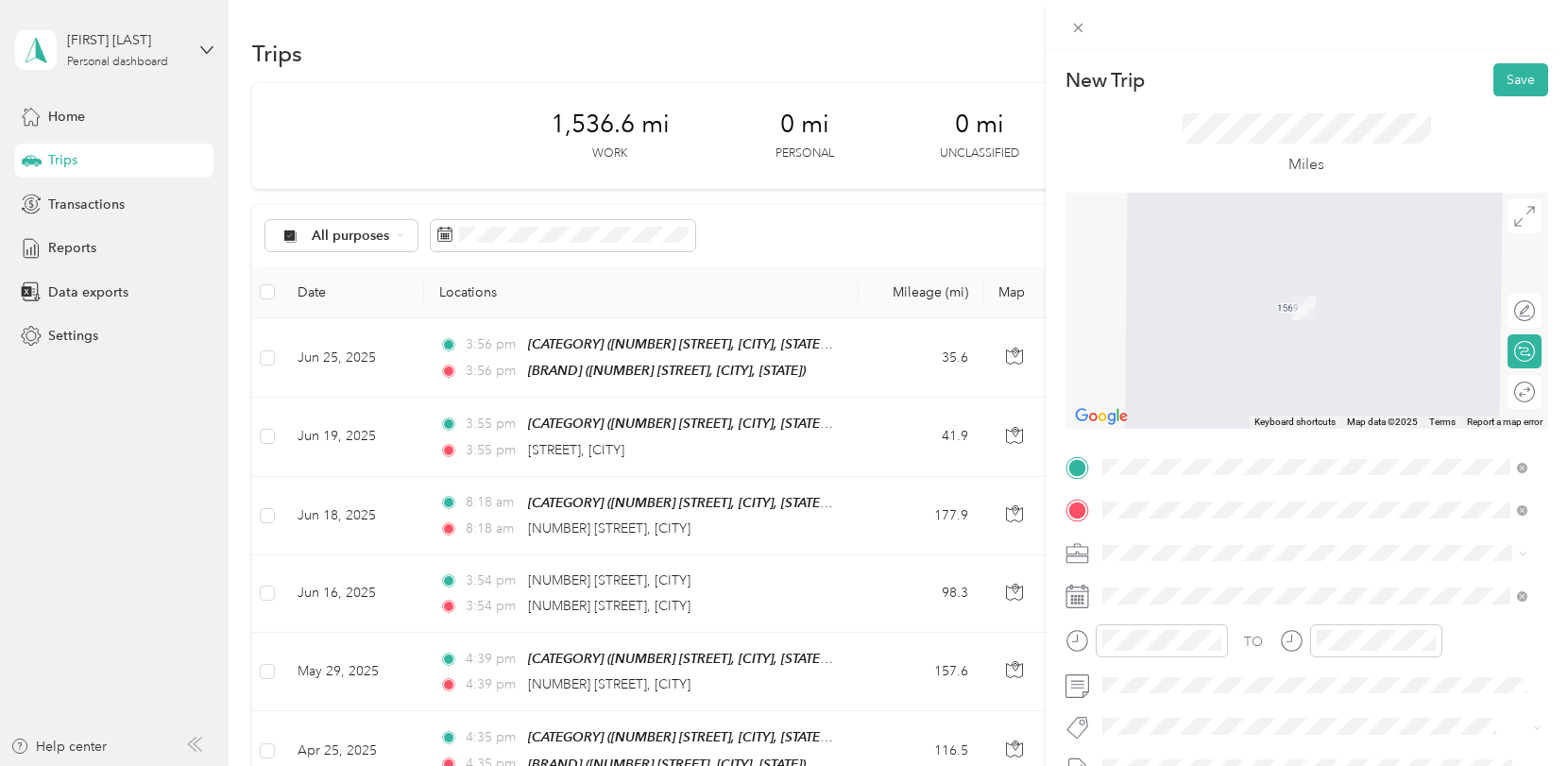 click on "[NUMBER] [STREET]
[CITY], [STATE] [POSTAL_CODE], [COUNTRY]" at bounding box center (1273, 287) 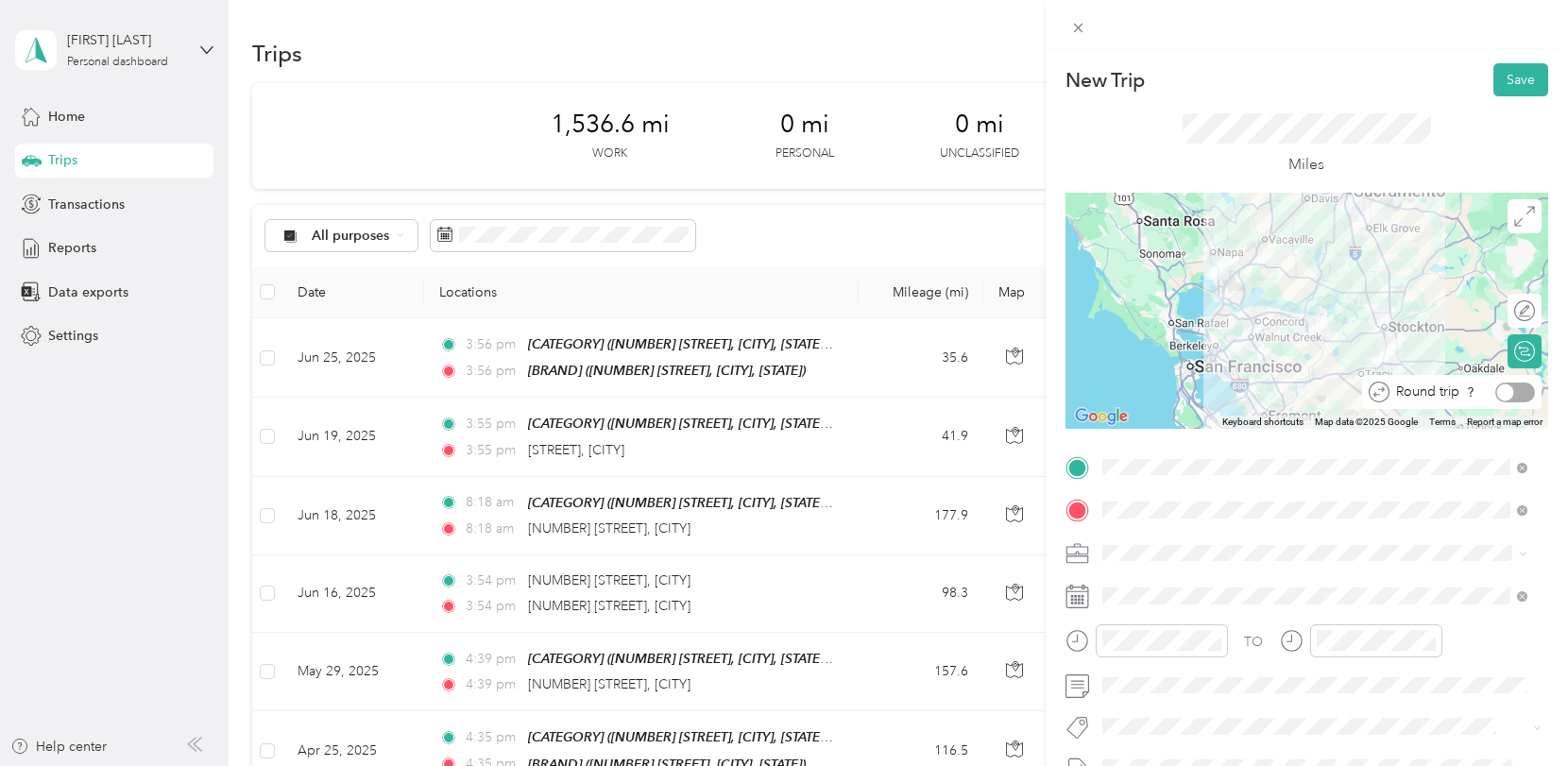 click at bounding box center [1515, 392] 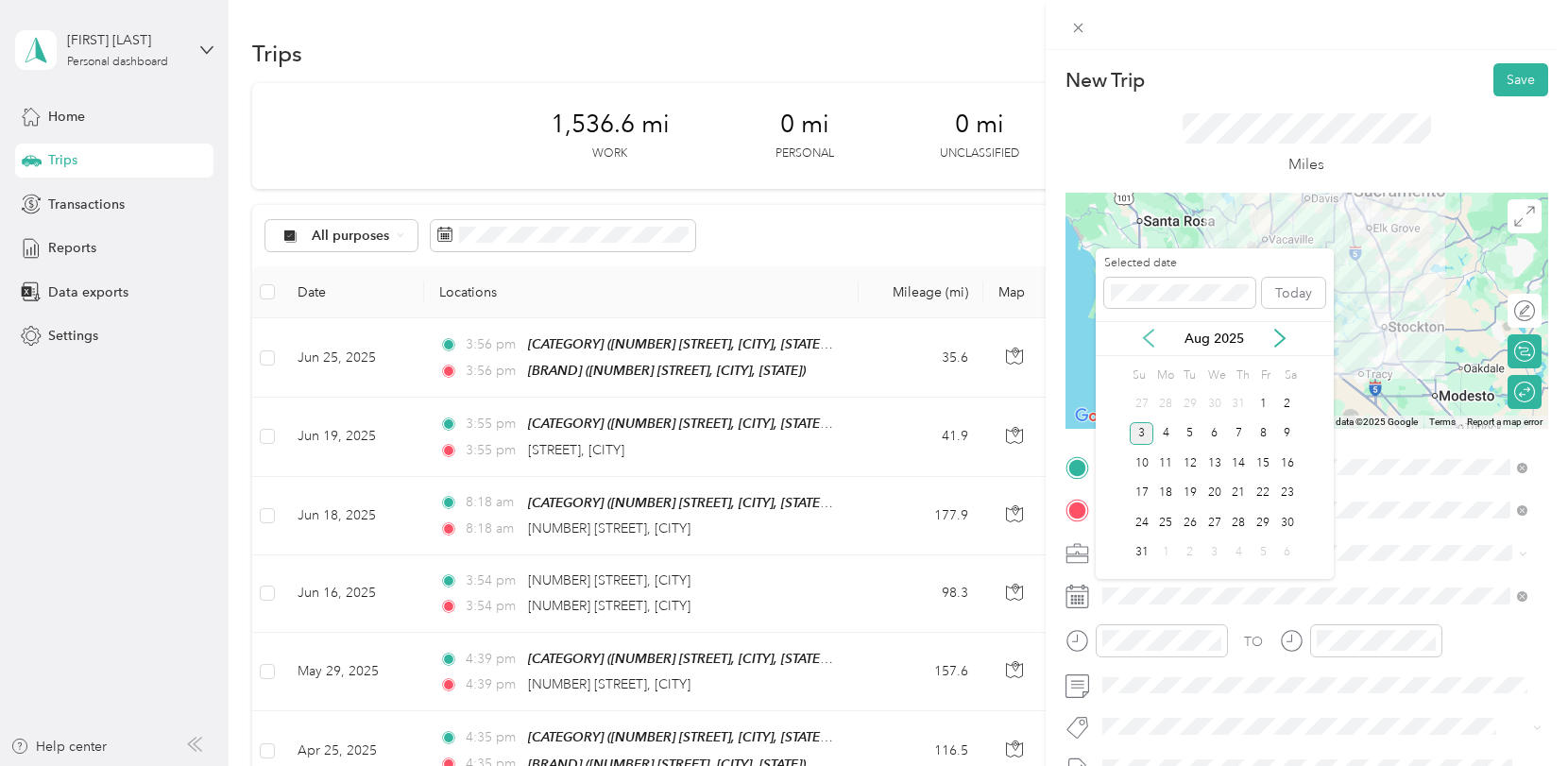 click 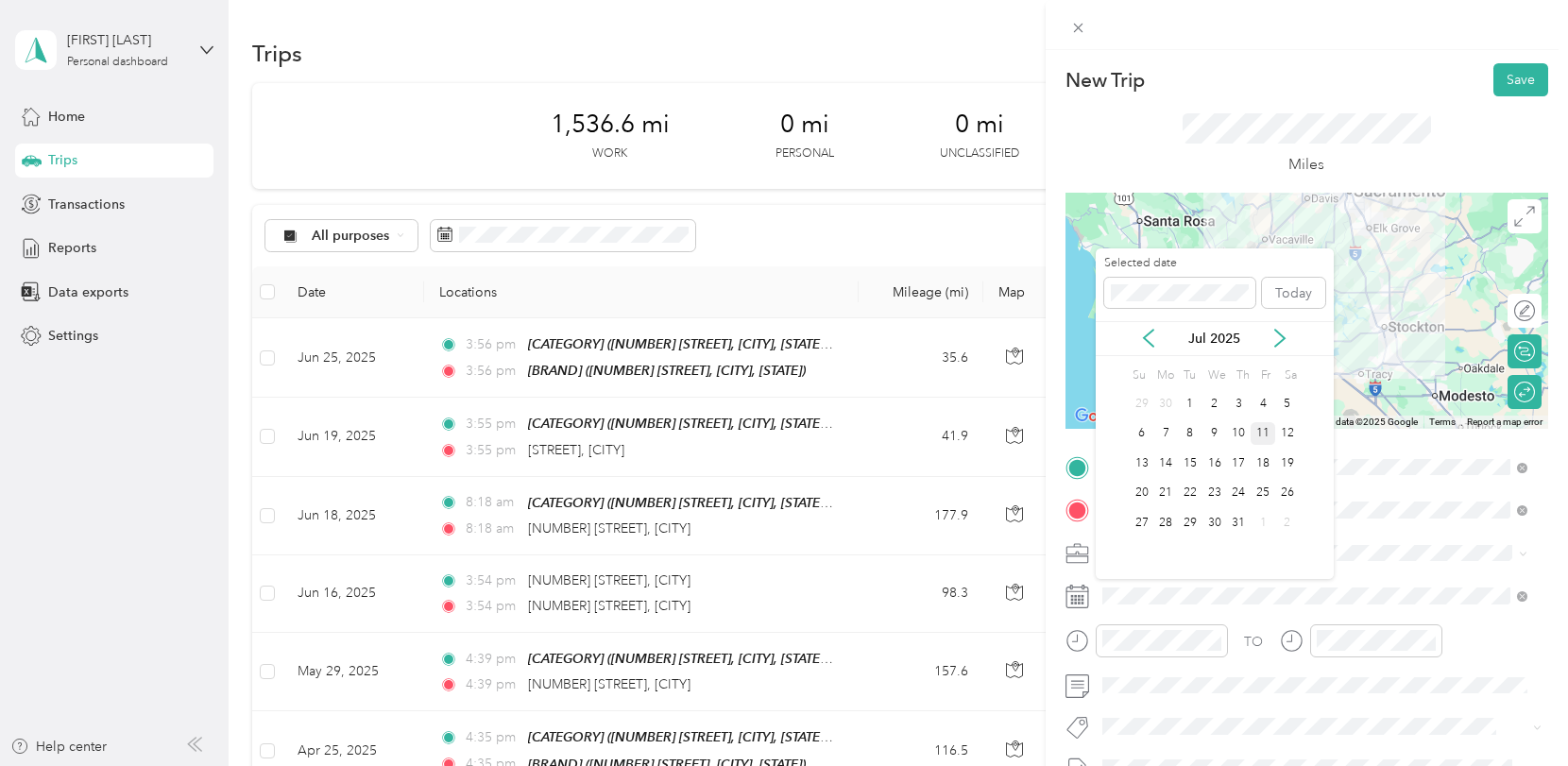 click on "11" at bounding box center [1263, 434] 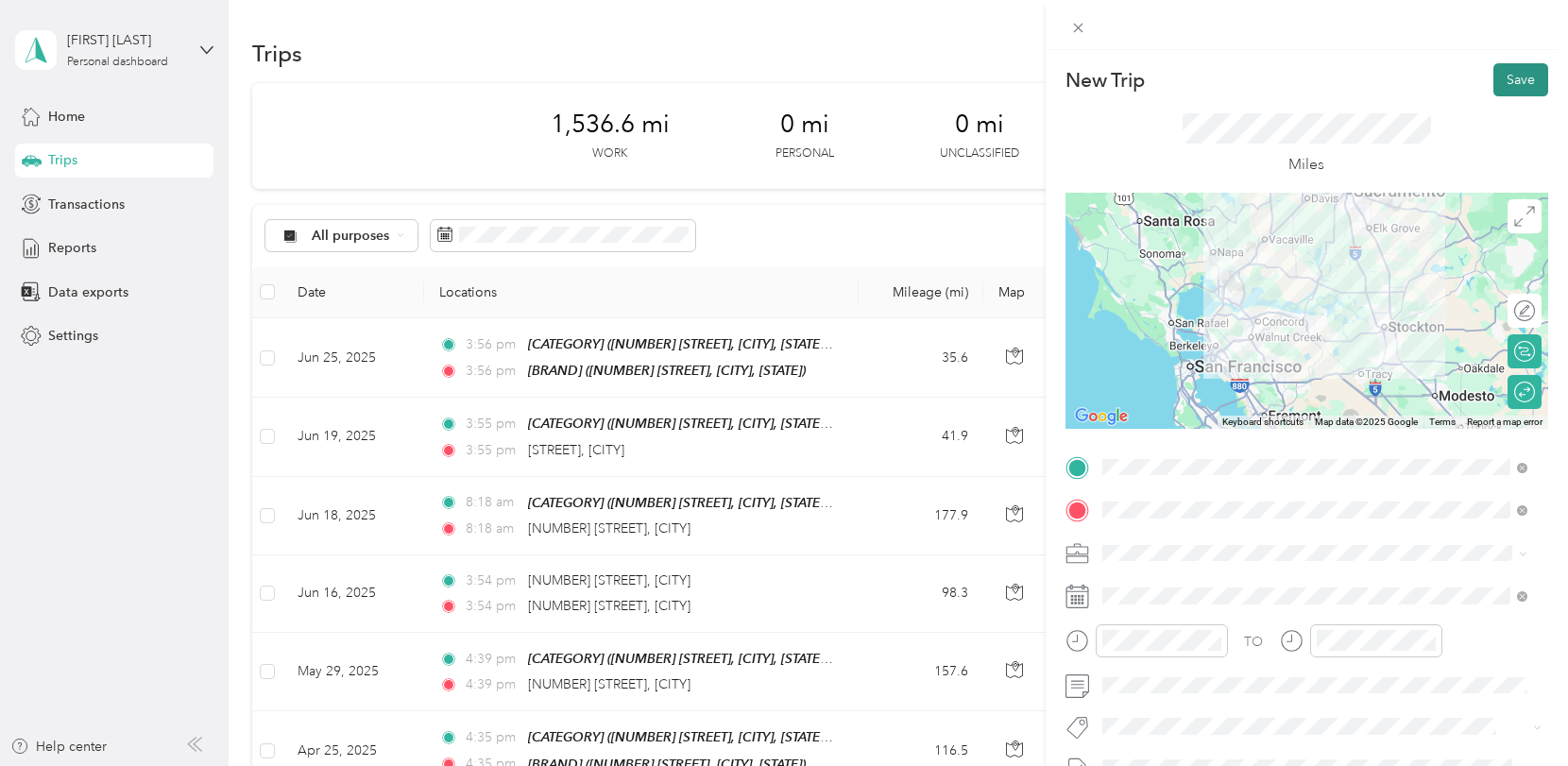 click on "Save" at bounding box center (1521, 79) 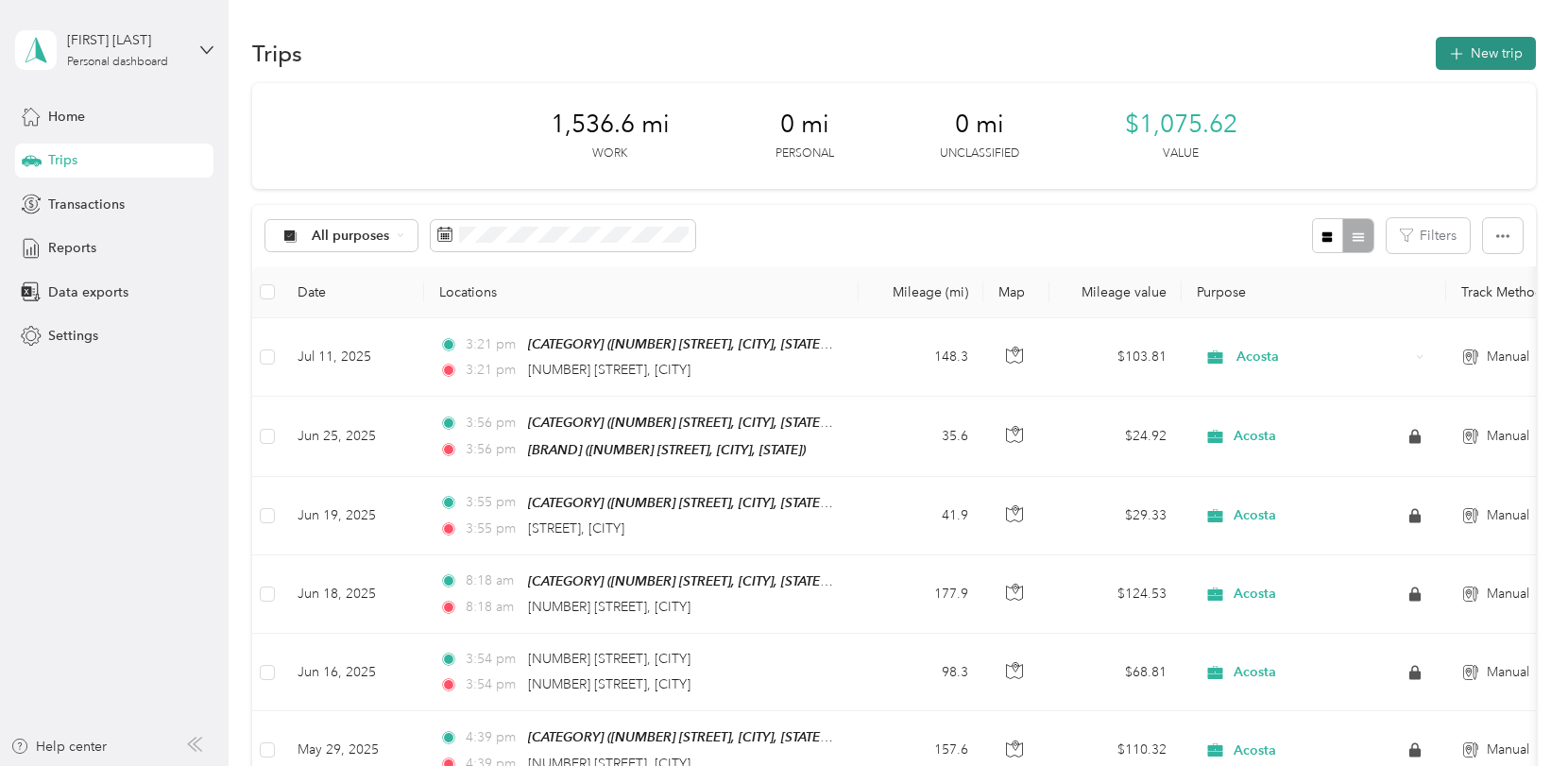 click on "New trip" at bounding box center [1486, 53] 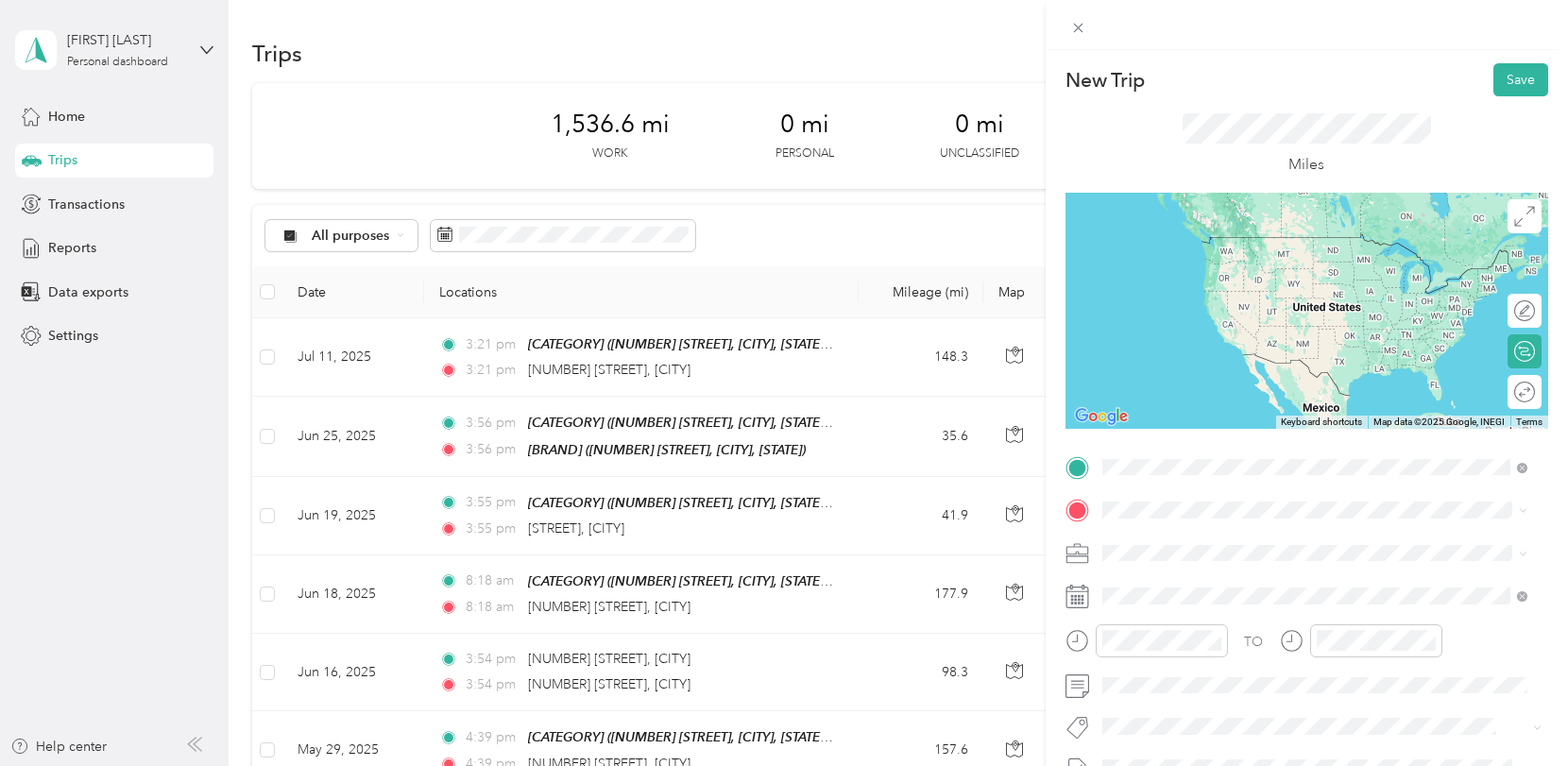 click on "[NUMBER] [STREET], [CITY], [STATE], [COUNTRY] , [POSTAL_CODE], [CITY], [STATE], [COUNTRY]" at bounding box center [1287, 724] 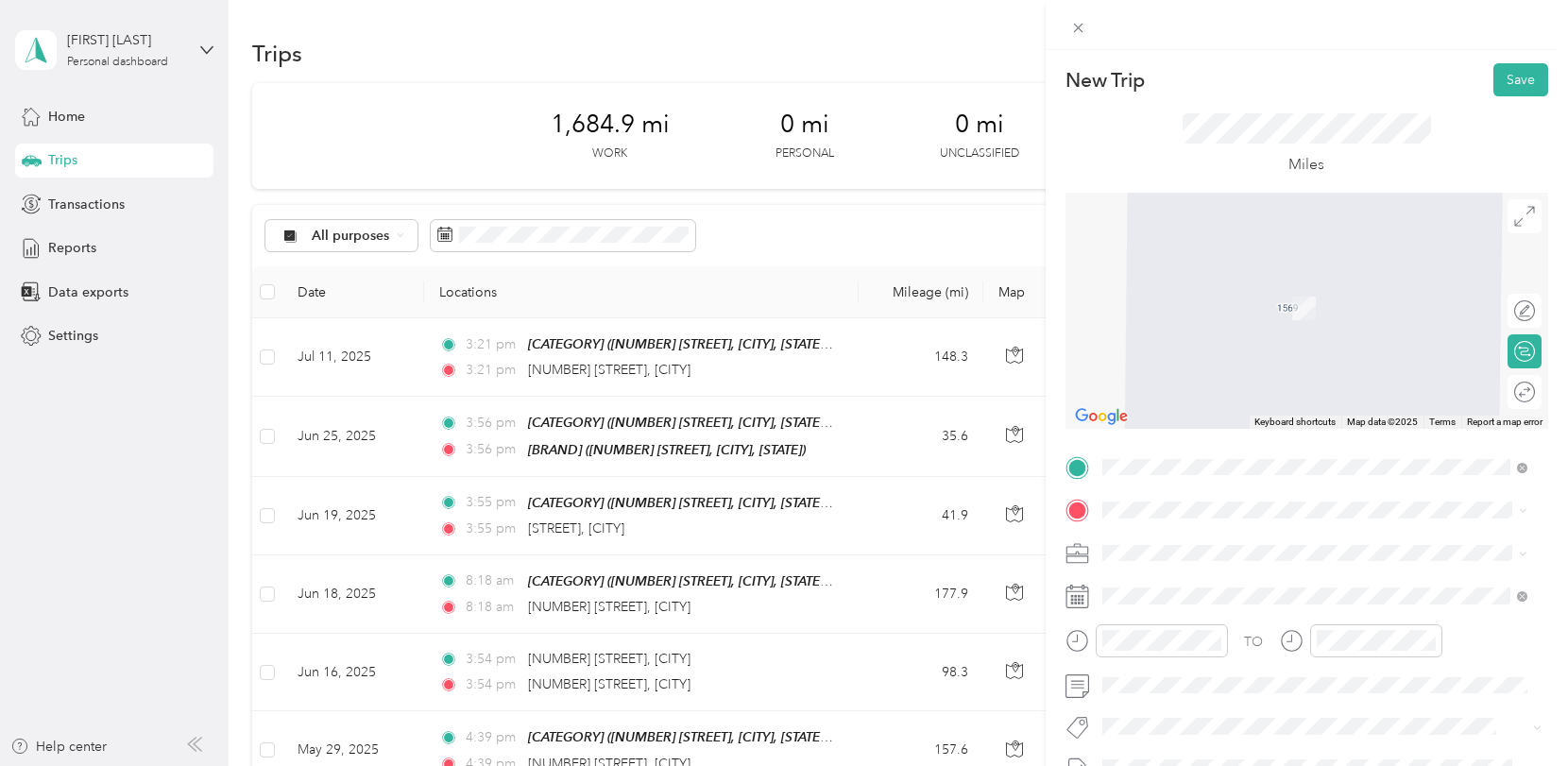 click on "[NUMBER] [STREET]
[CITY], [STATE] [POSTAL_CODE], [COUNTRY]" at bounding box center [1273, 280] 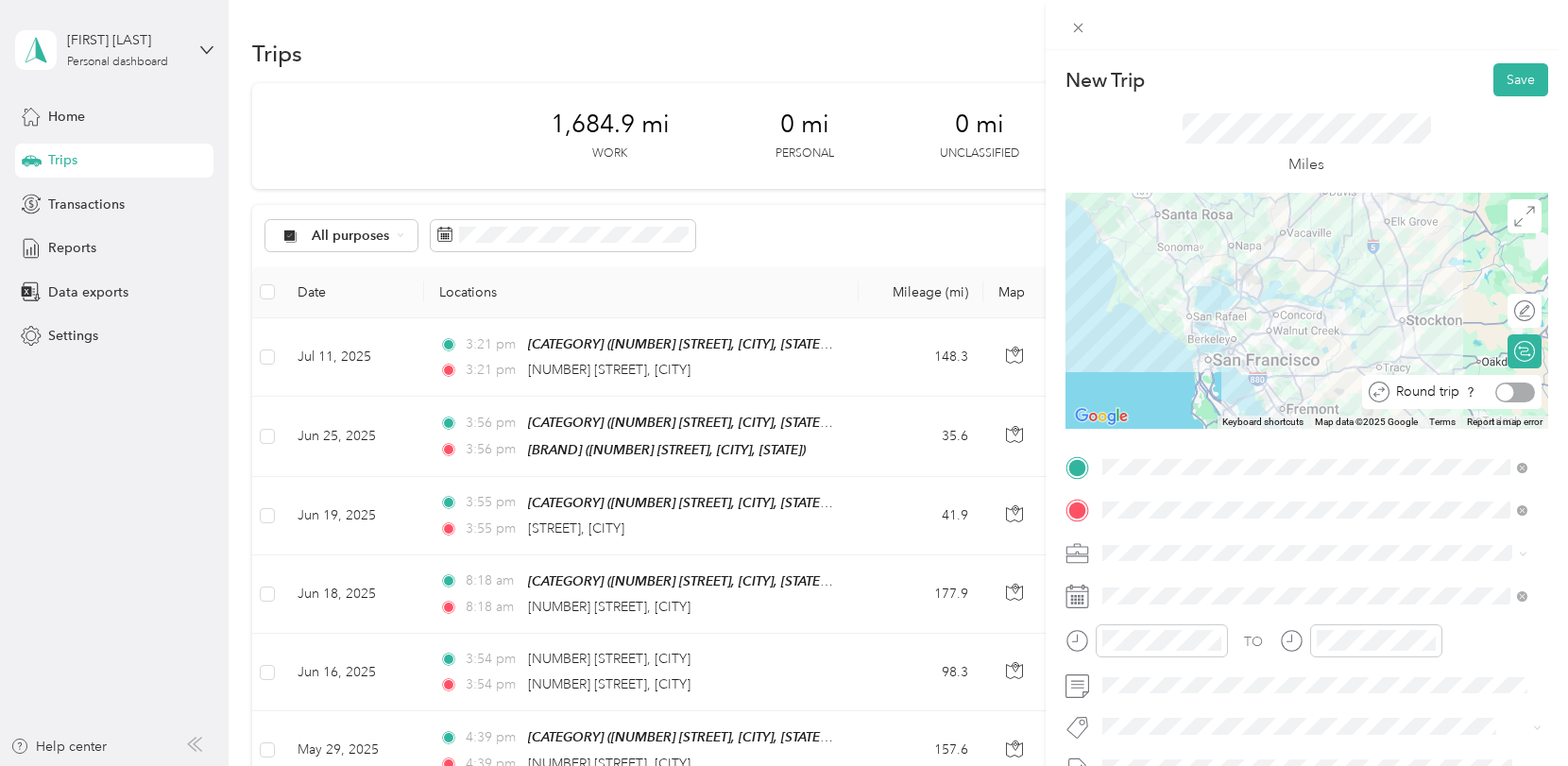 click at bounding box center (1515, 392) 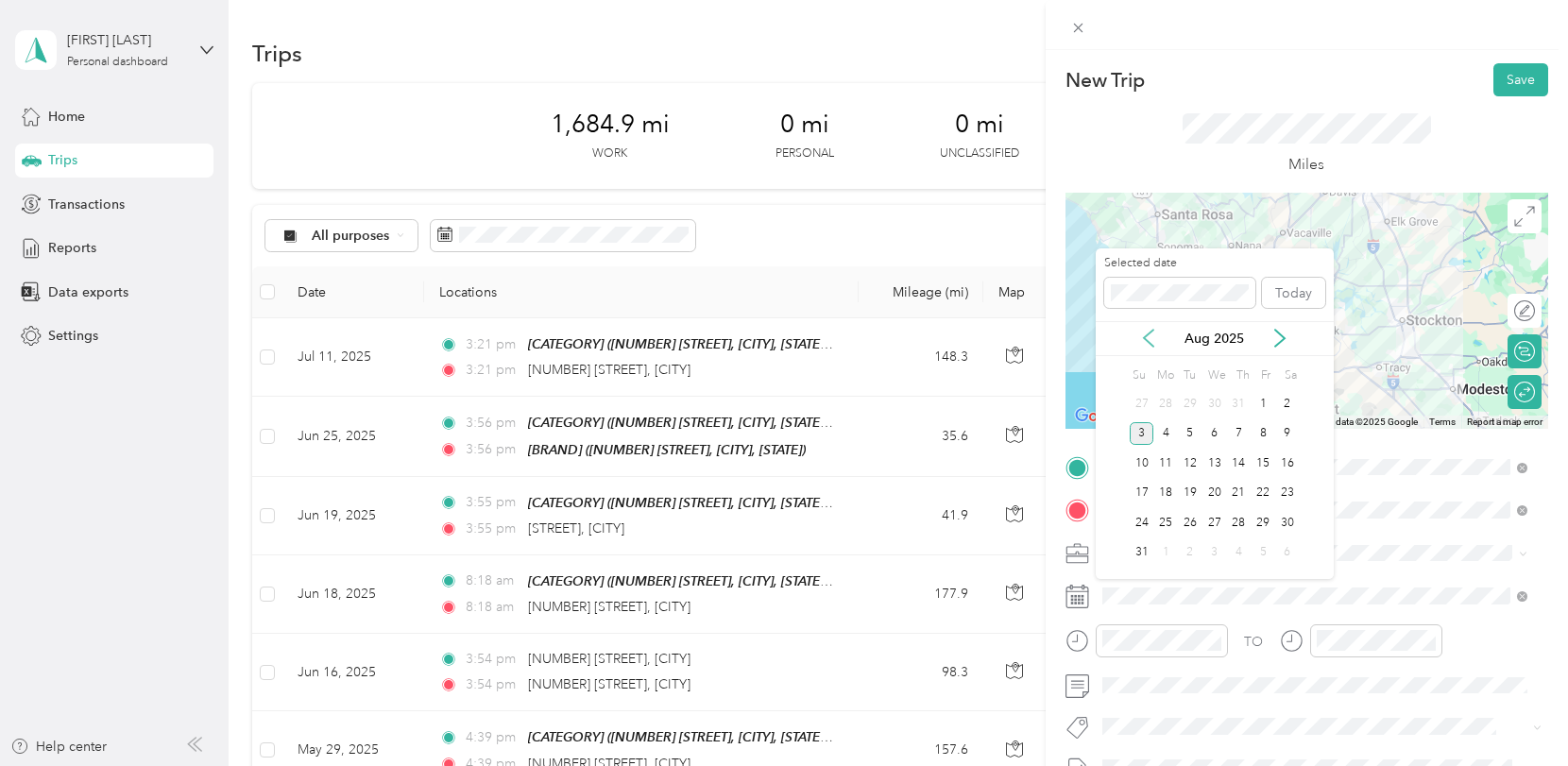 click 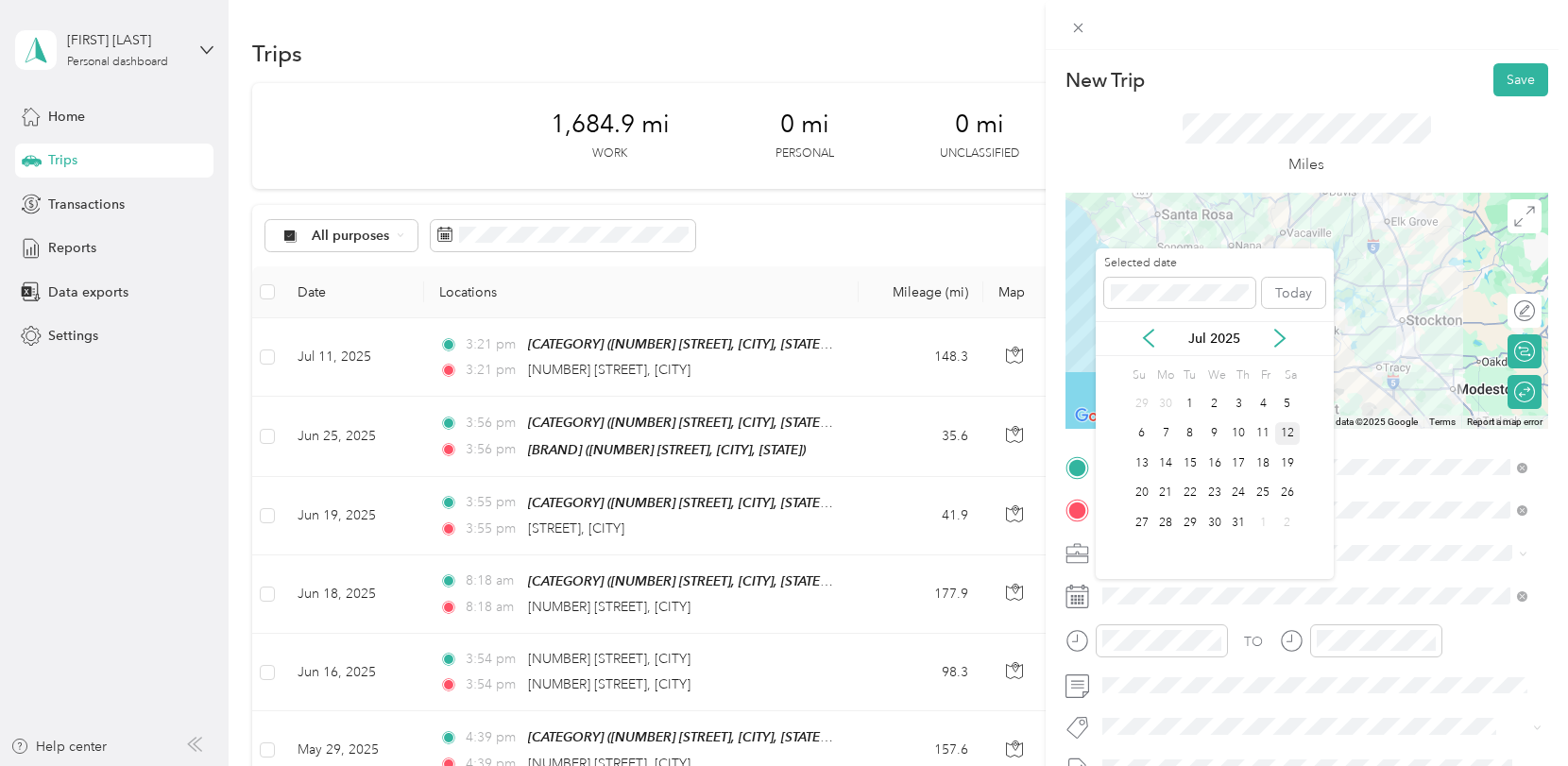 click on "12" at bounding box center (1287, 434) 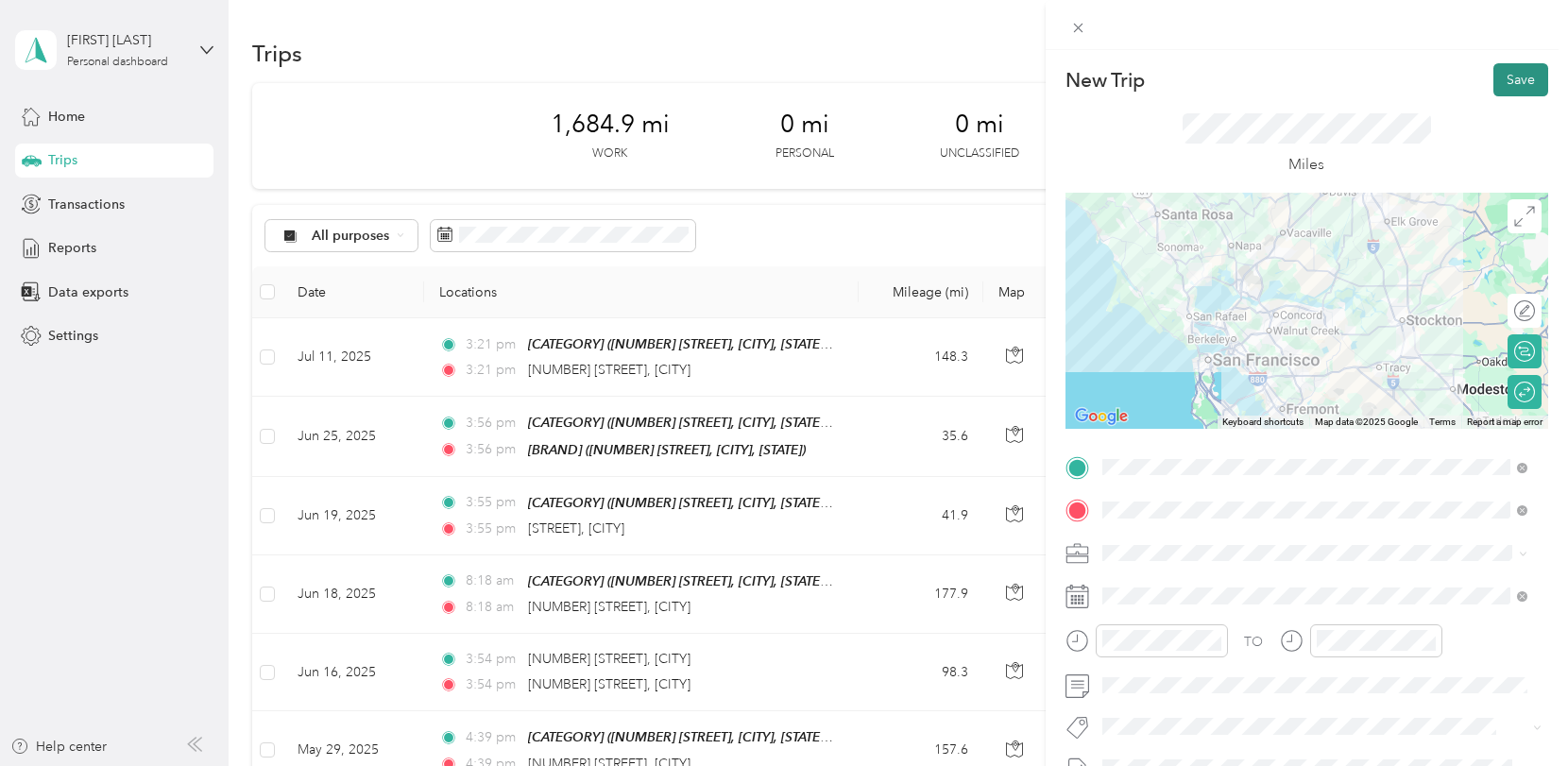 click on "Save" at bounding box center [1521, 79] 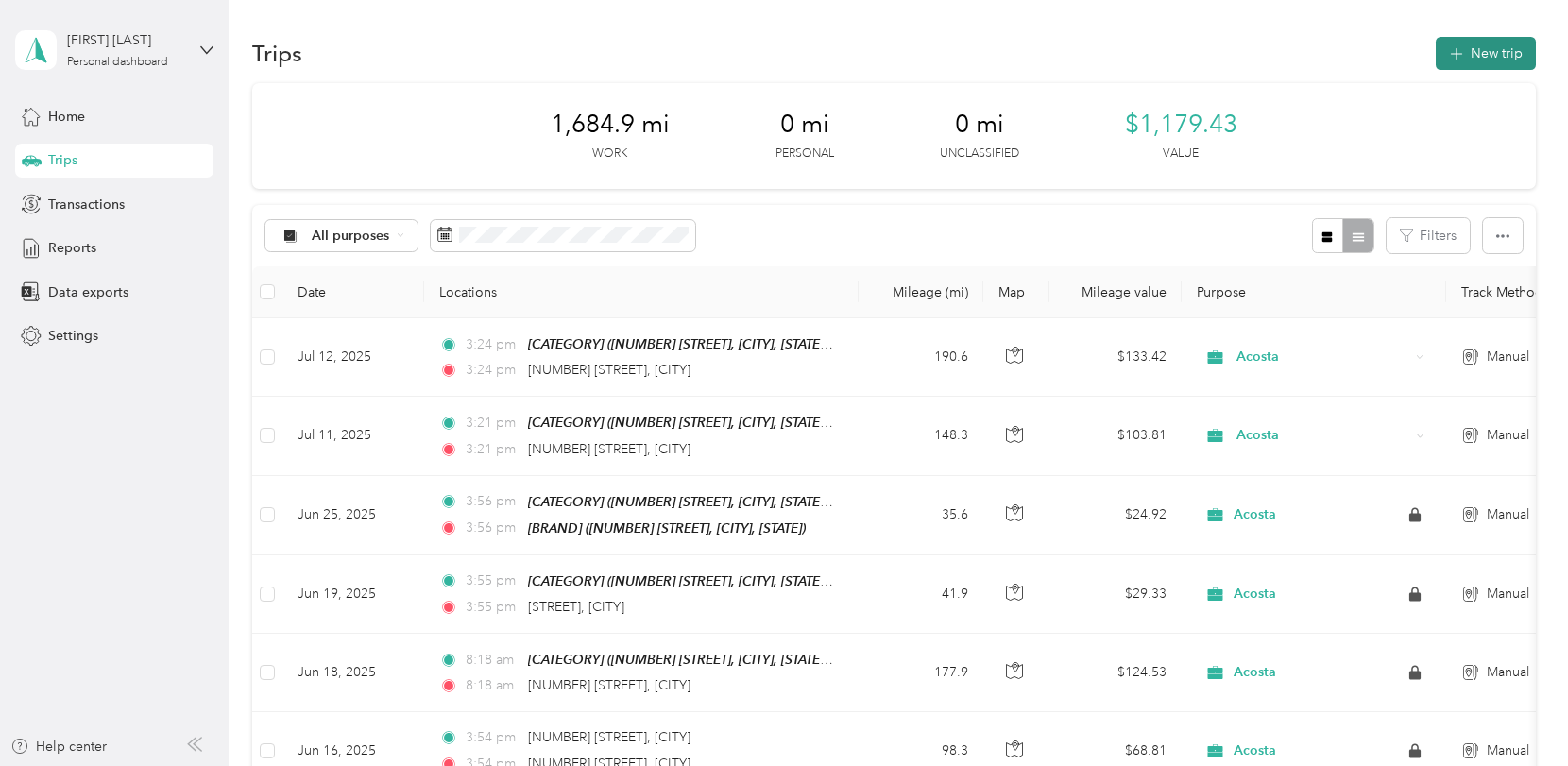 click on "New trip" at bounding box center [1486, 53] 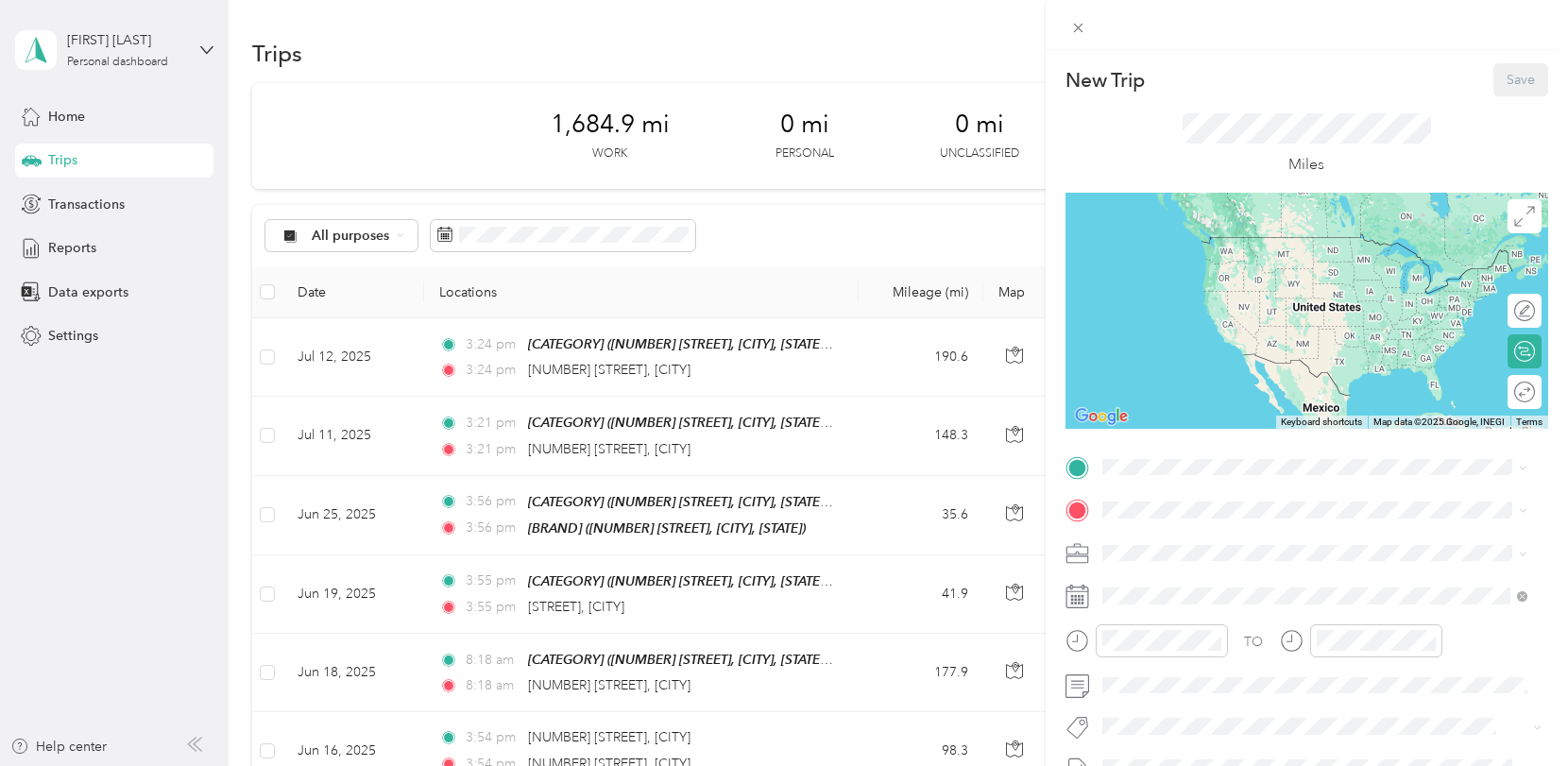 click on "[NUMBER] [STREET], [CITY], [STATE], [COUNTRY] , [POSTAL_CODE], [CITY], [STATE], [COUNTRY]" at bounding box center (1287, 572) 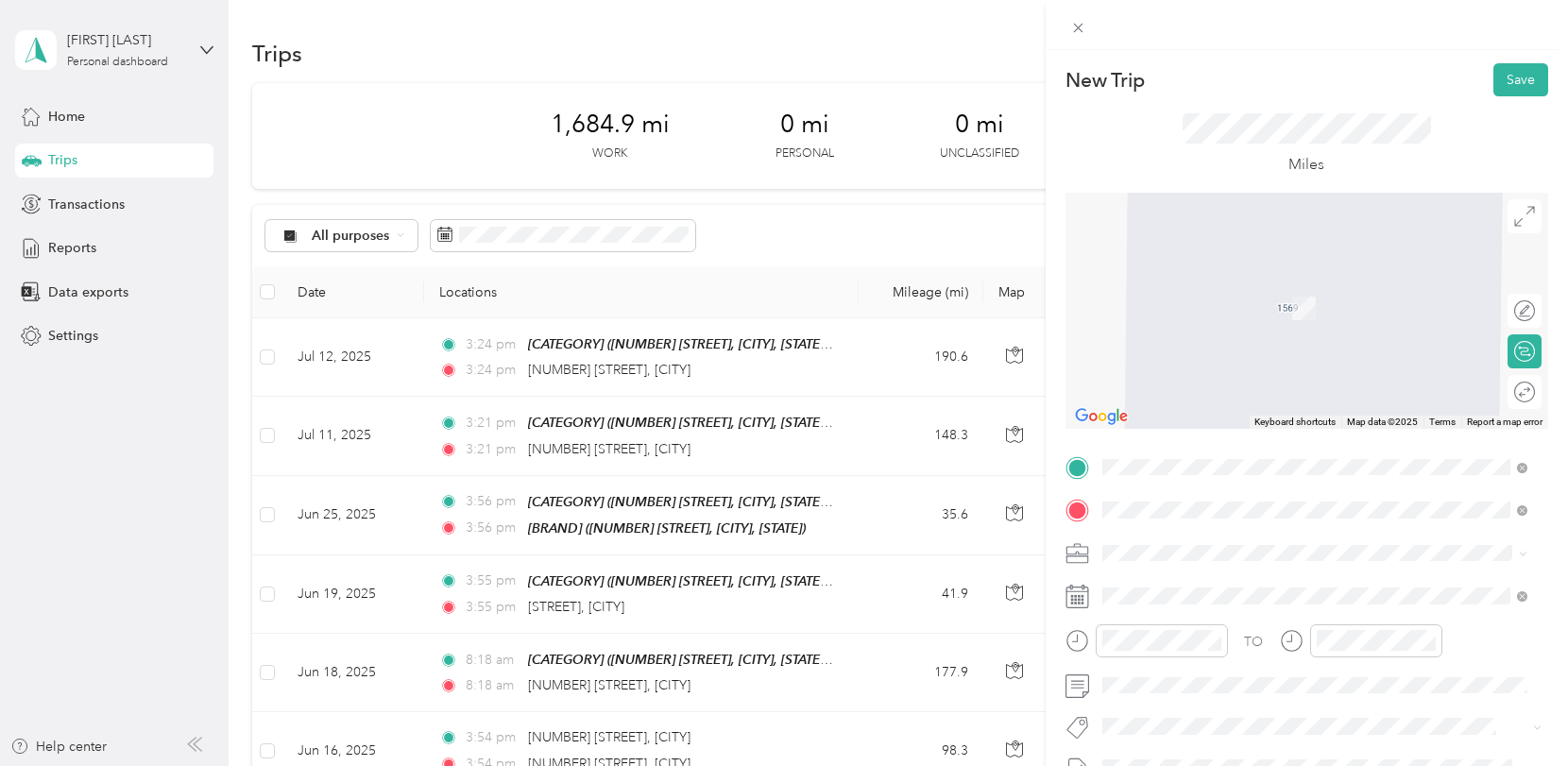 click on "[NUMBER] [STREET]
[CITY], [STATE] [POSTAL_CODE], [COUNTRY]" at bounding box center (1315, 288) 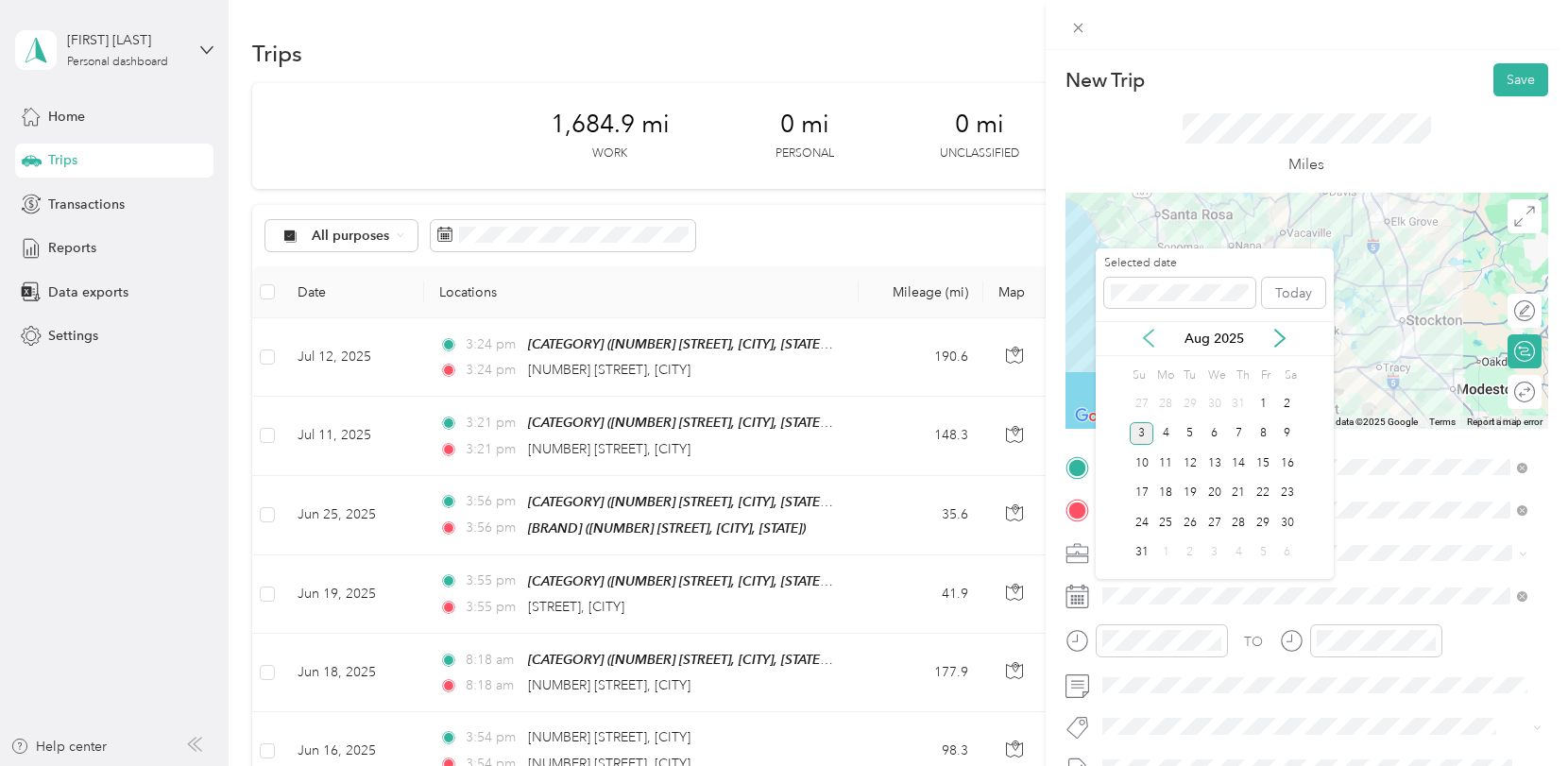 click 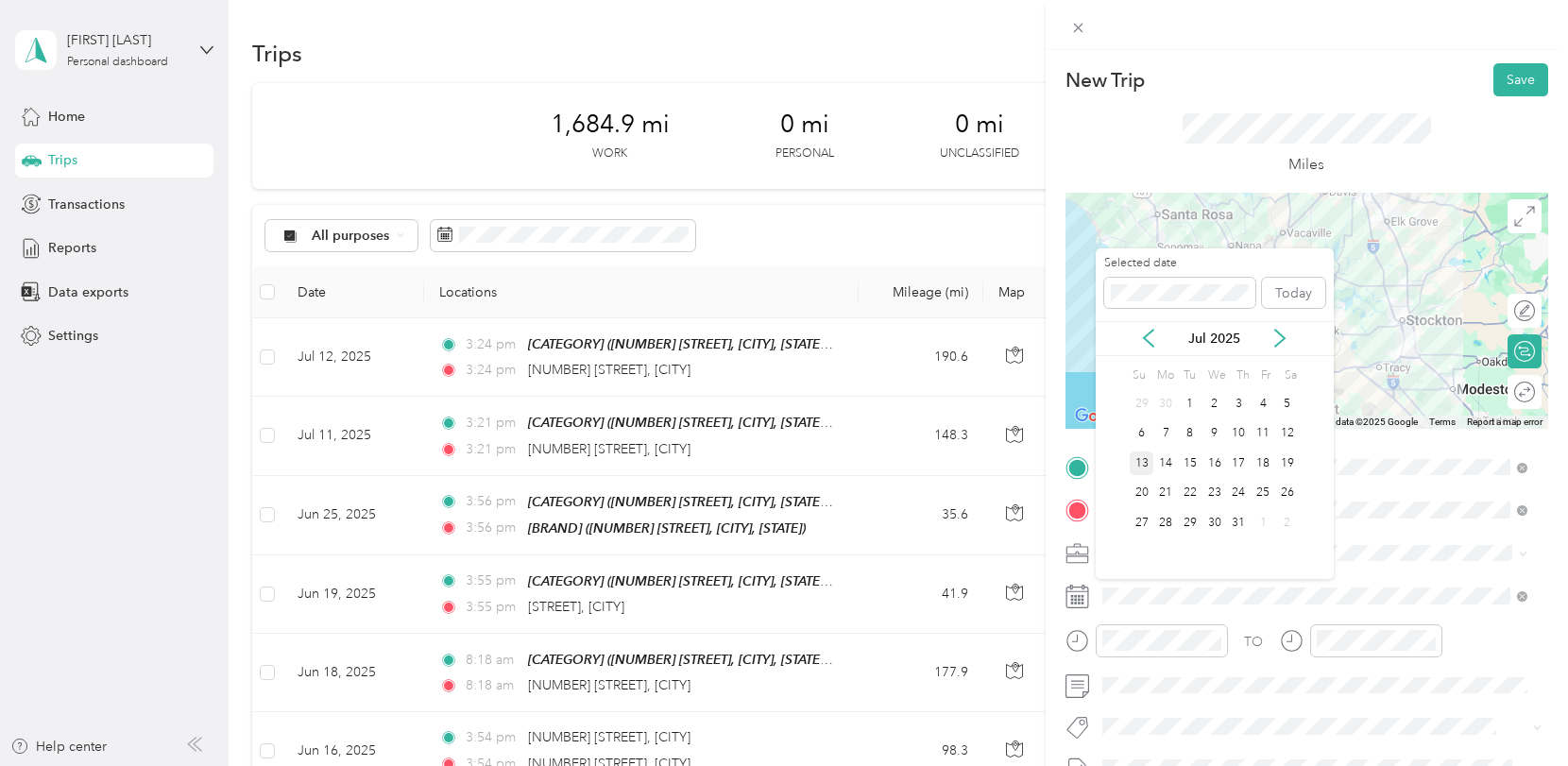 click on "13" at bounding box center [1142, 463] 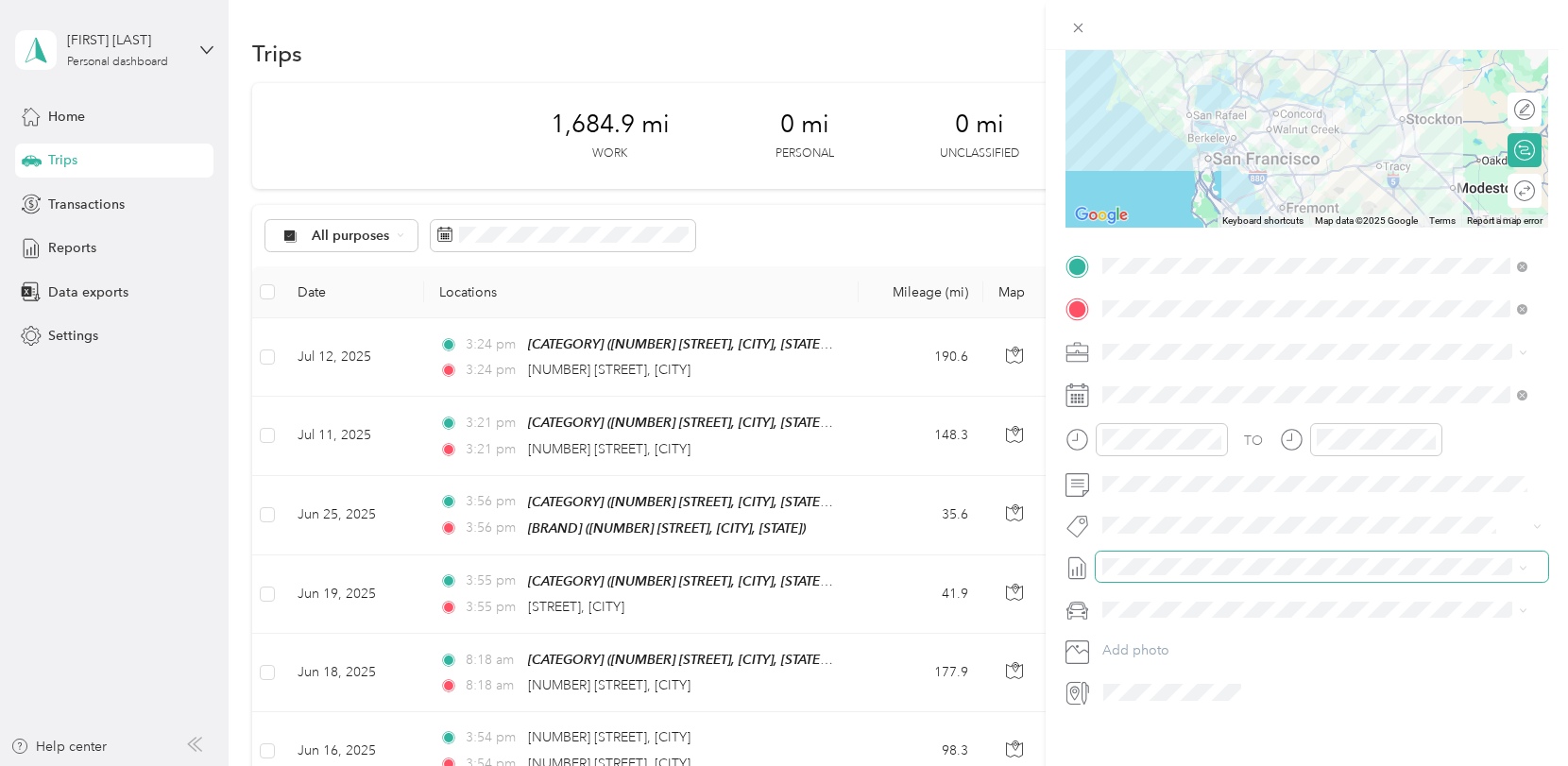 scroll, scrollTop: 224, scrollLeft: 0, axis: vertical 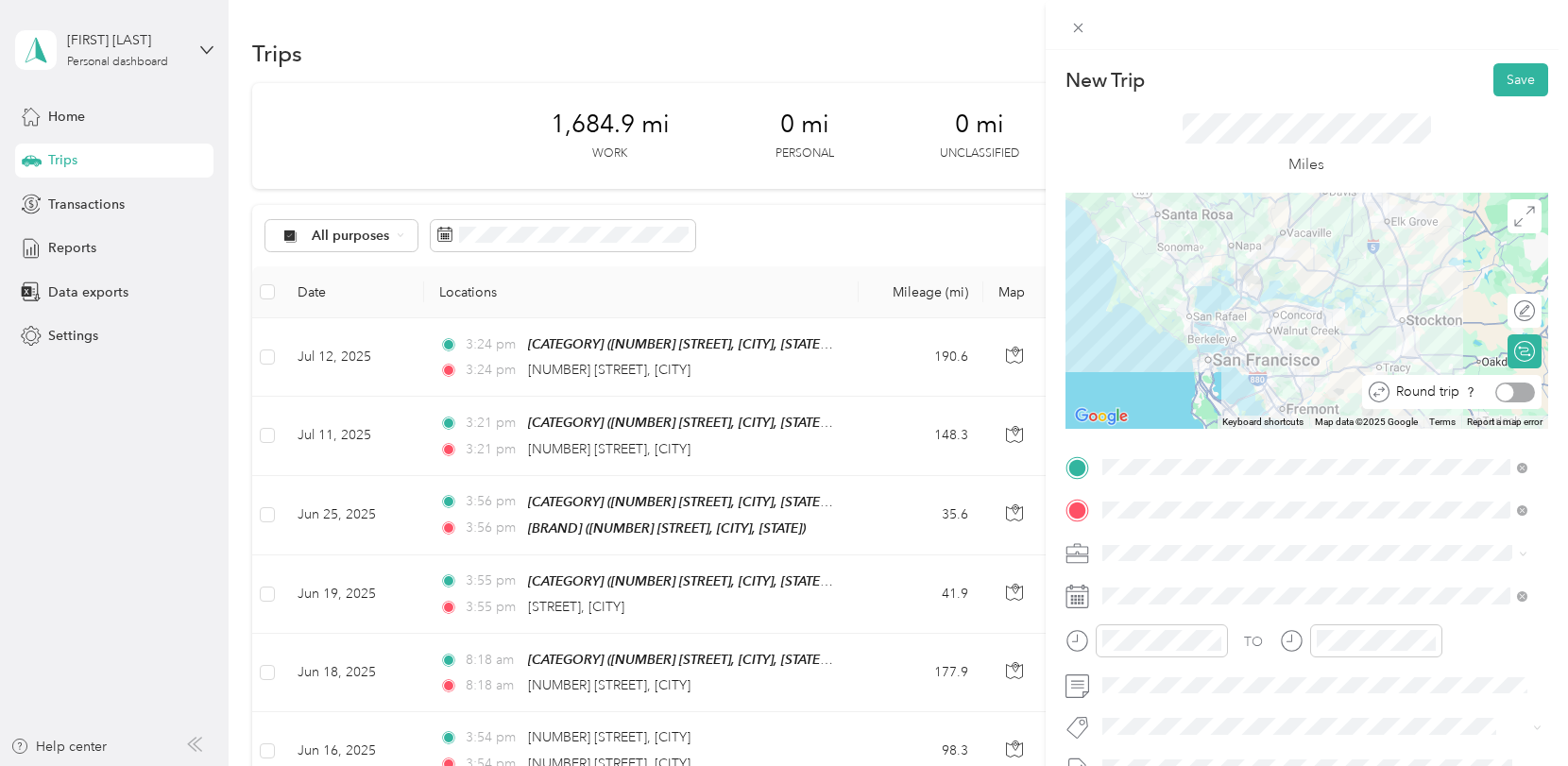 click at bounding box center [1515, 392] 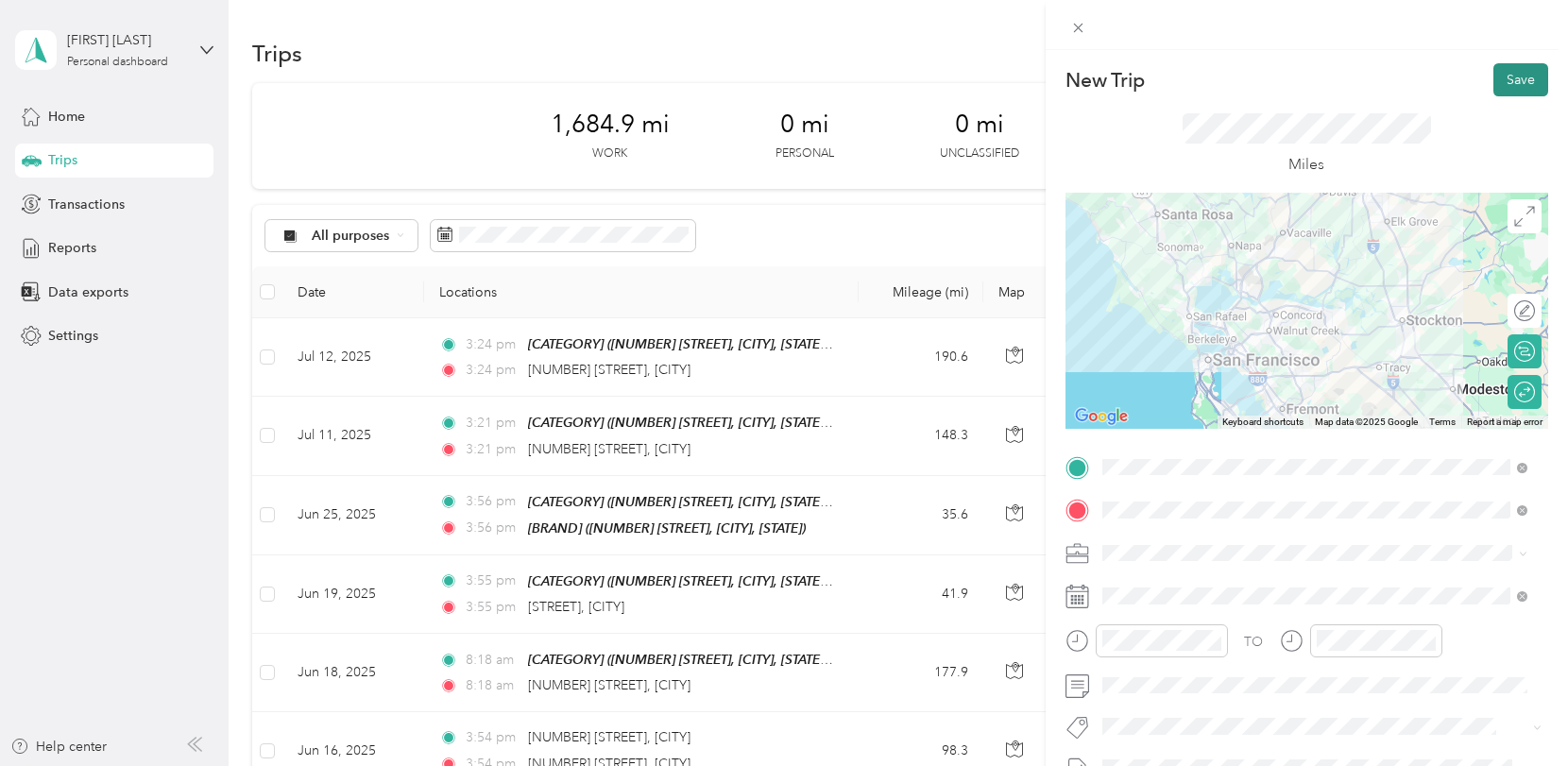 click on "Save" at bounding box center (1521, 79) 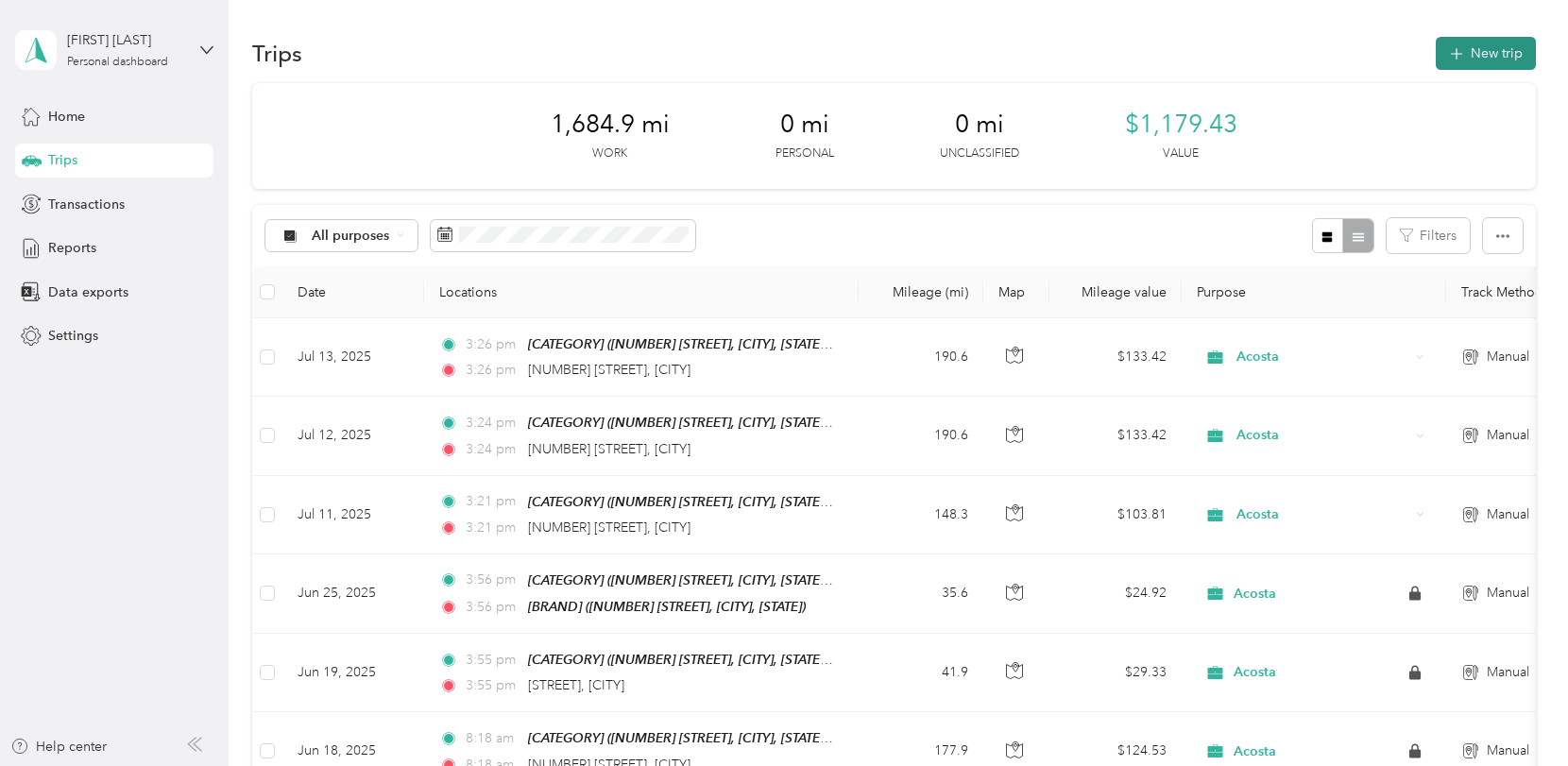 click on "New trip" at bounding box center (1486, 53) 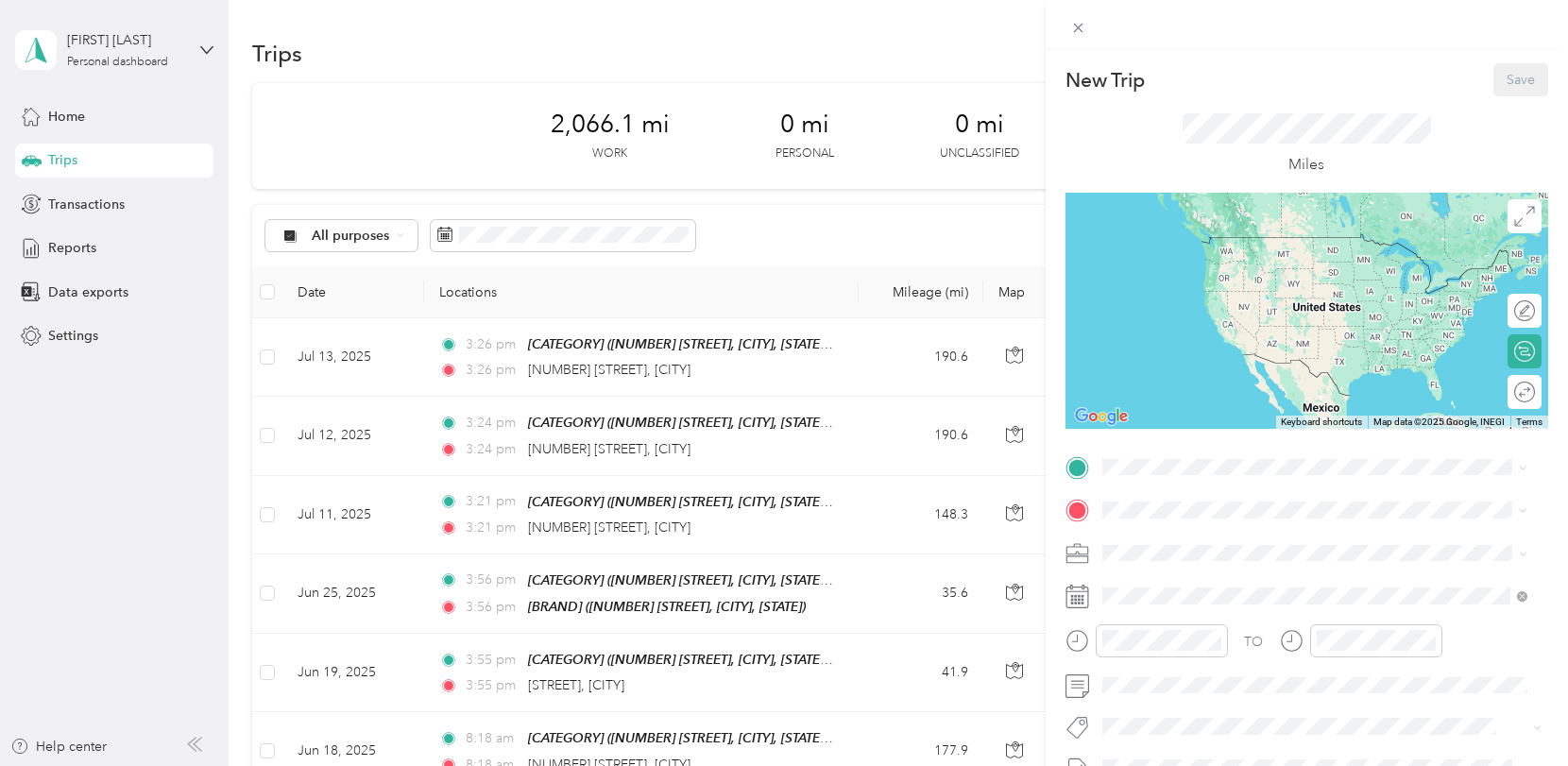 click on "Home [NUMBER] [STREET], [CITY], [STATE], [COUNTRY], [POSTAL_CODE], [CITY], [STATE], [COUNTRY]" at bounding box center (1329, 555) 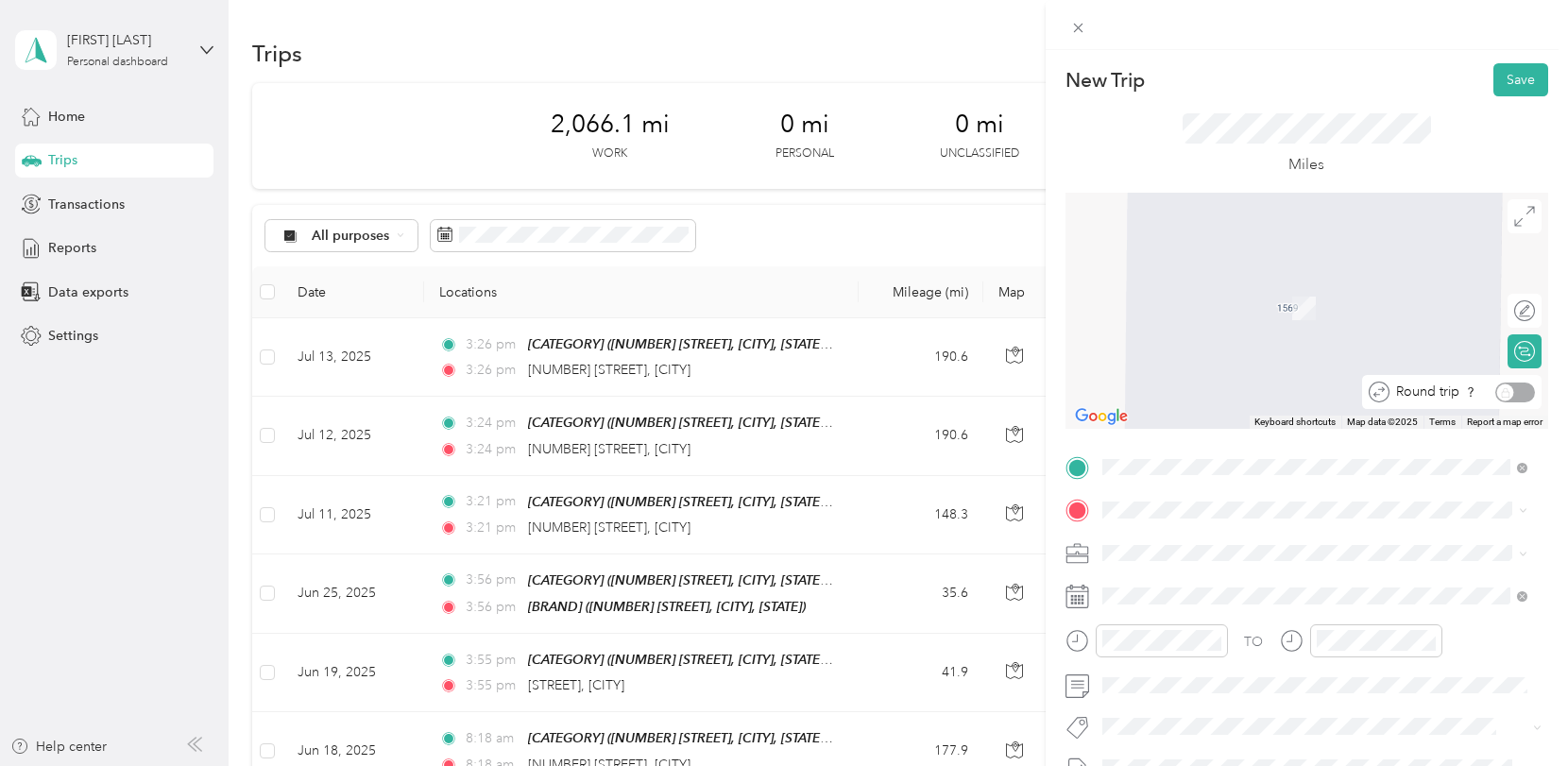 click on "Round trip" at bounding box center (1462, 392) 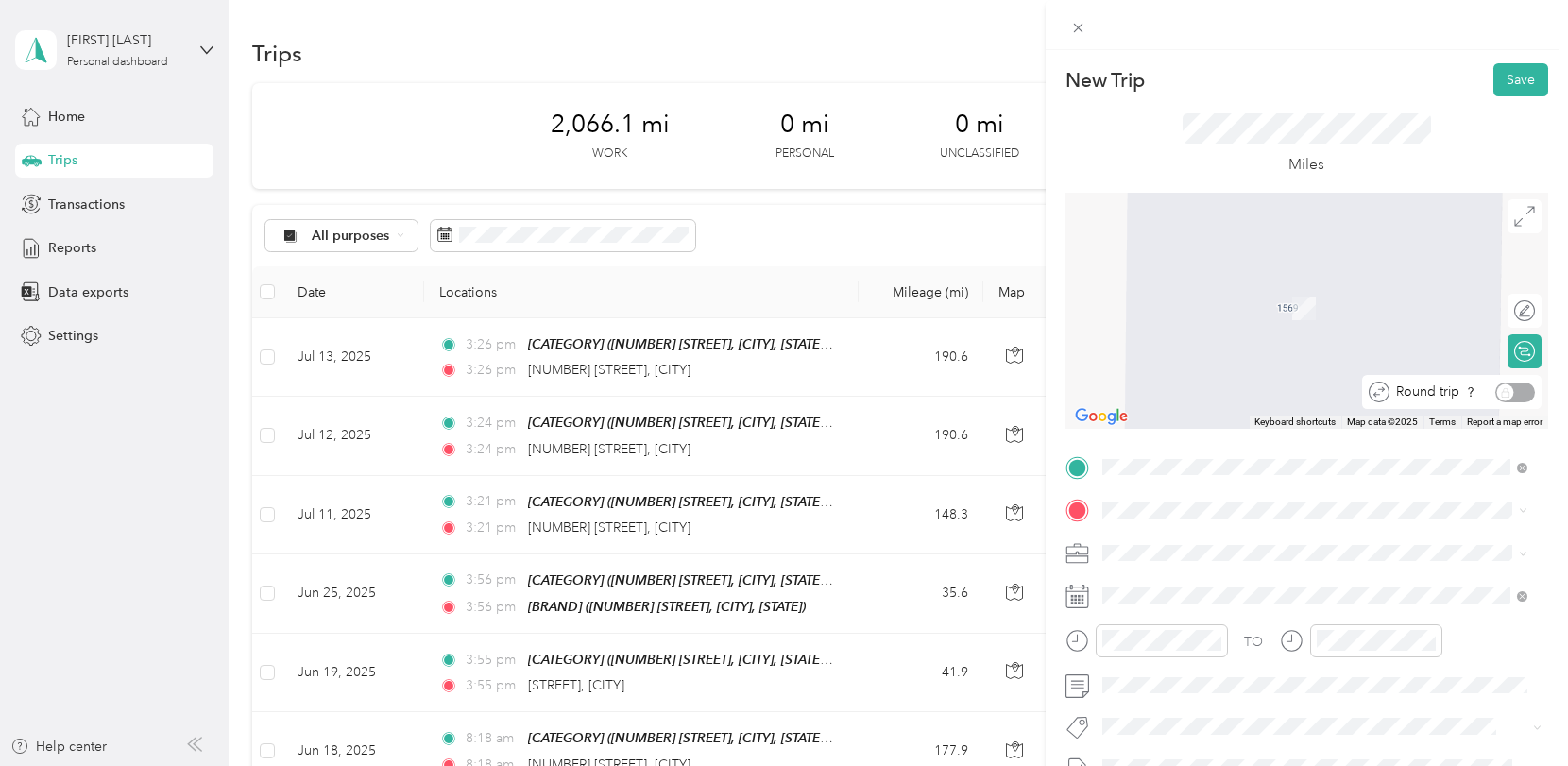 click on "Round trip" at bounding box center (1462, 392) 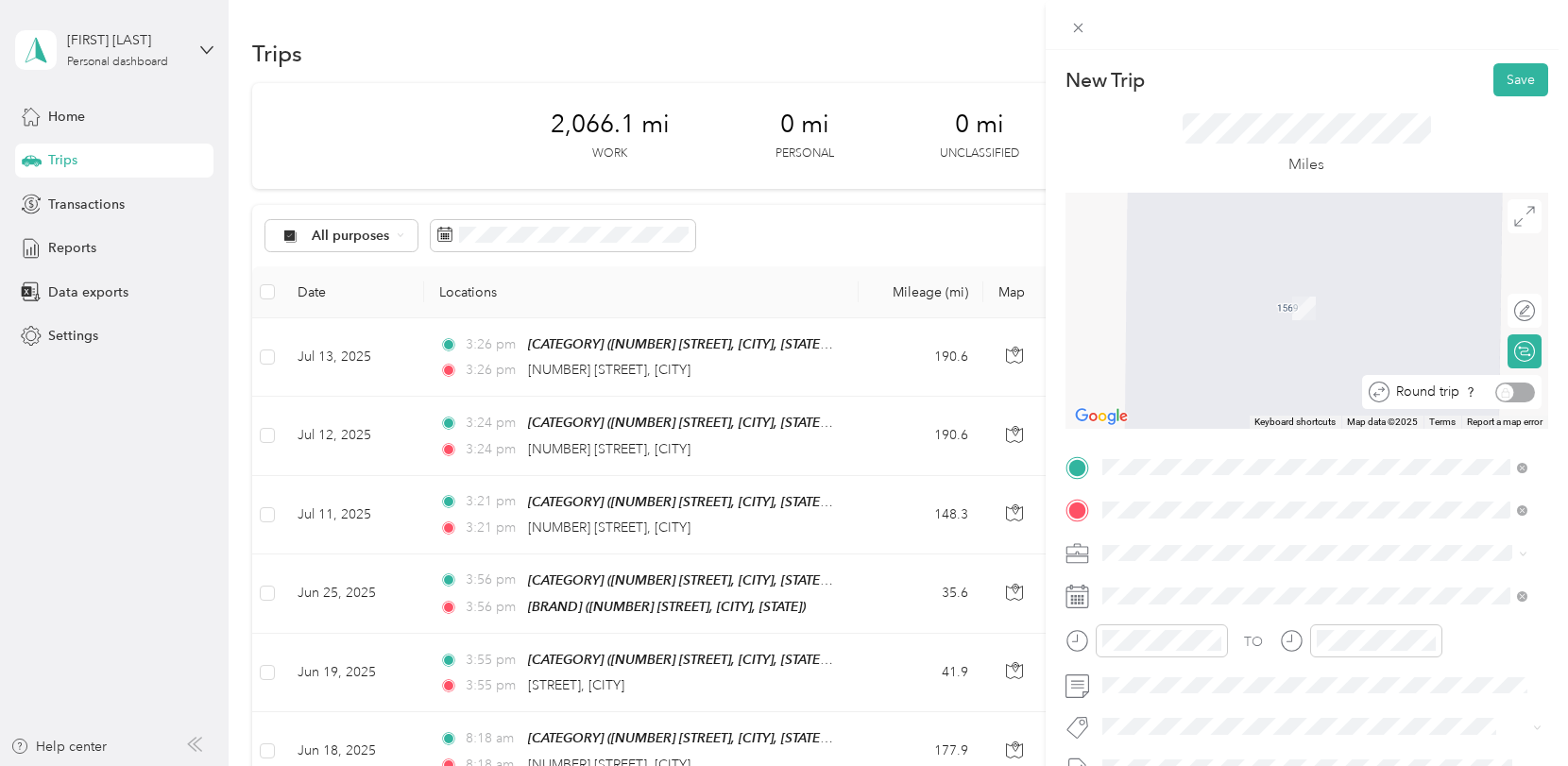 click on "[NUMBER] [STREET]
[CITY], [STATE] [POSTAL_CODE], [COUNTRY] [CITY]
[STATE] [POSTAL_CODE], [COUNTRY] [CITY]
[STATE], [COUNTRY]" at bounding box center (779, 766) 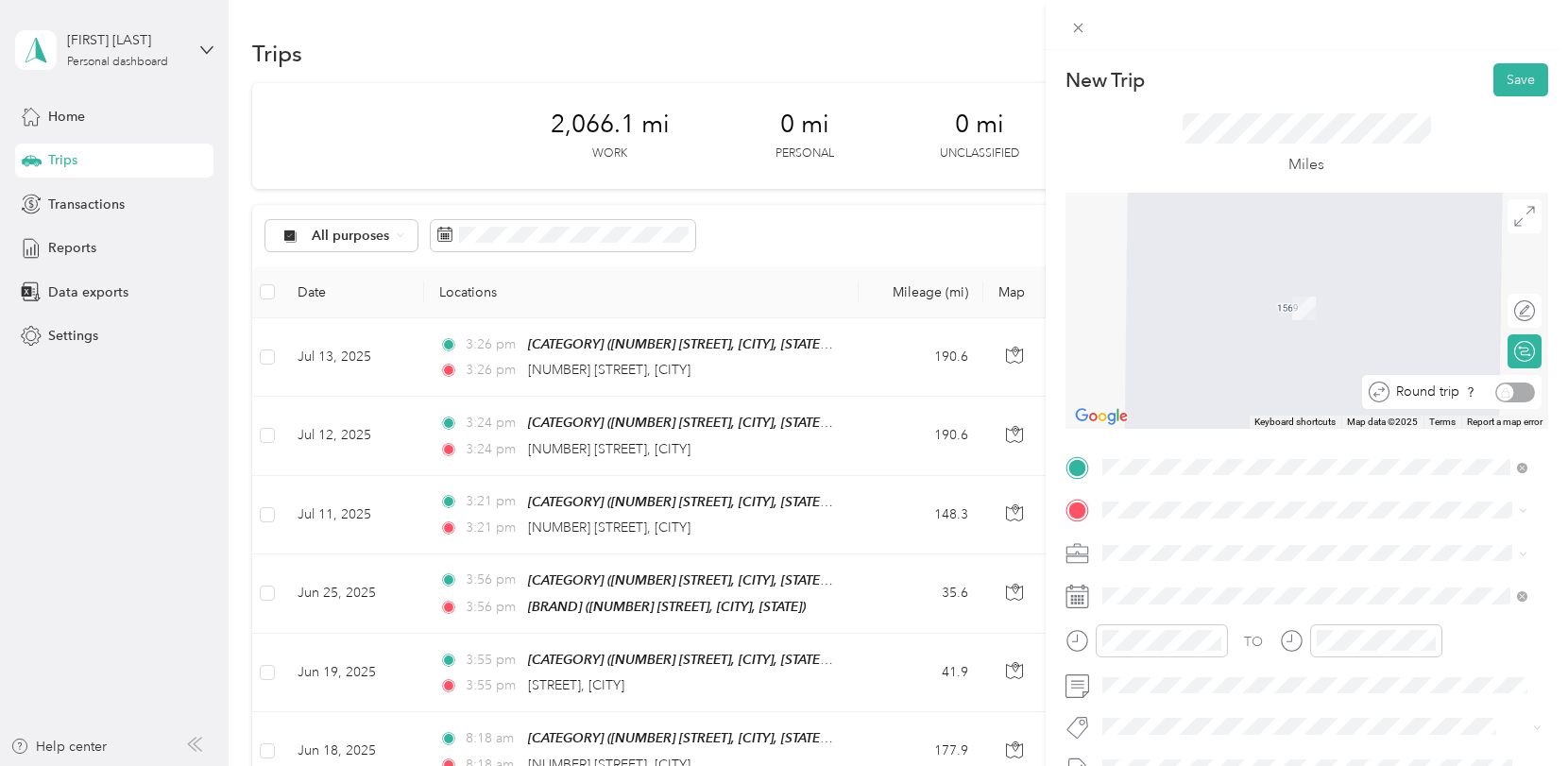 click on "Round trip" at bounding box center [1462, 392] 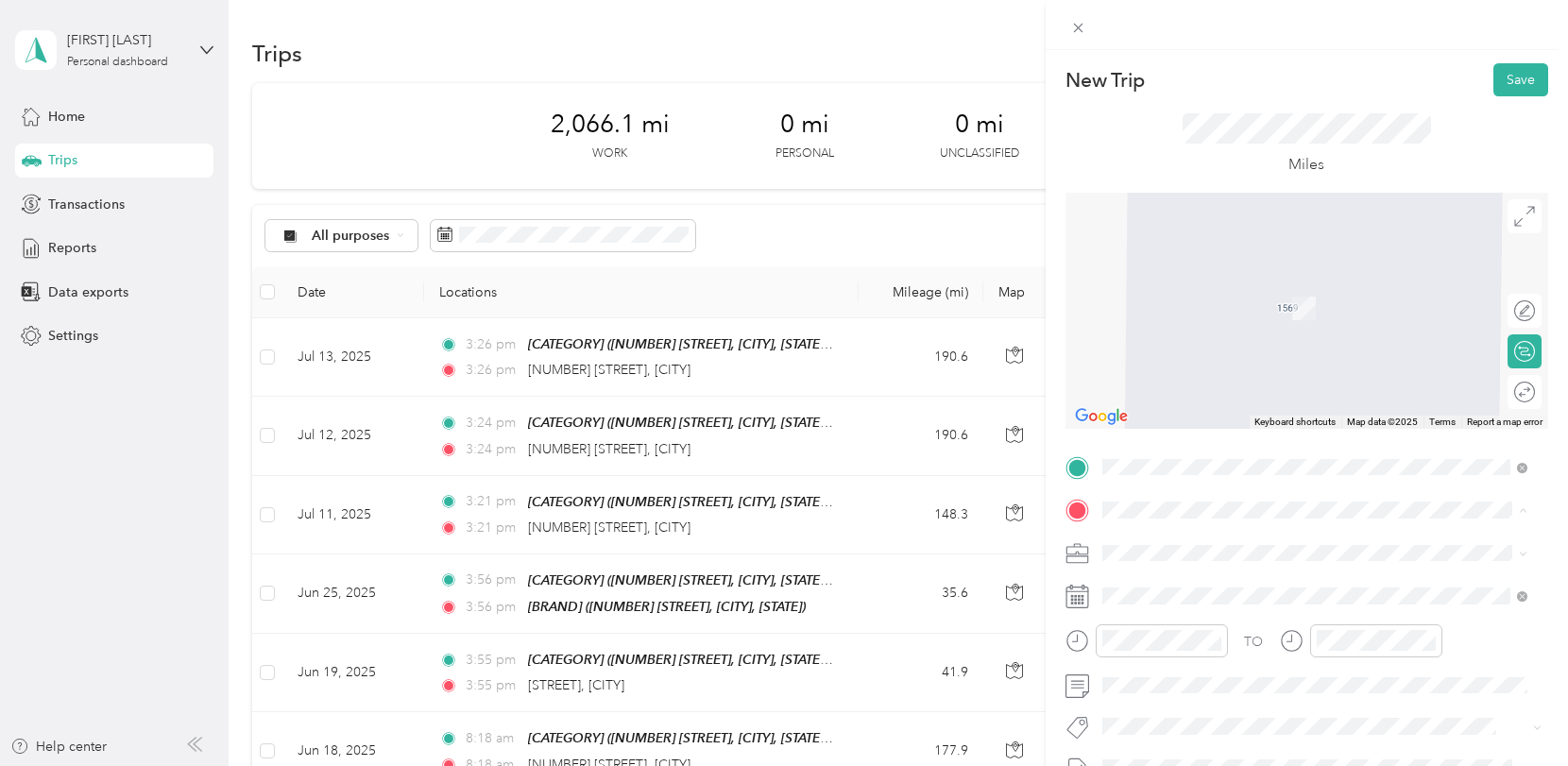 drag, startPoint x: 1135, startPoint y: 519, endPoint x: 1164, endPoint y: 582, distance: 69.354164 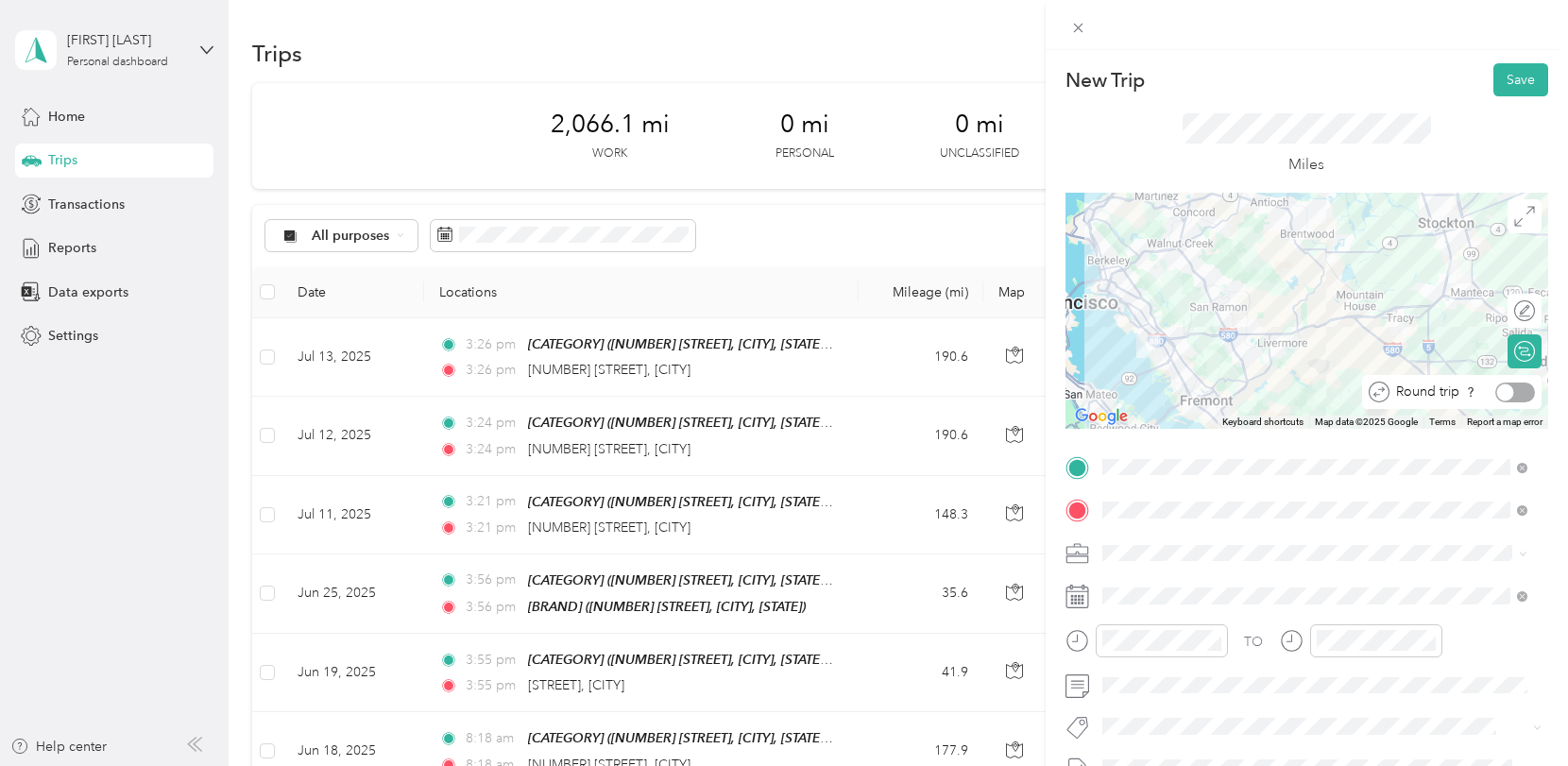 click at bounding box center (1515, 392) 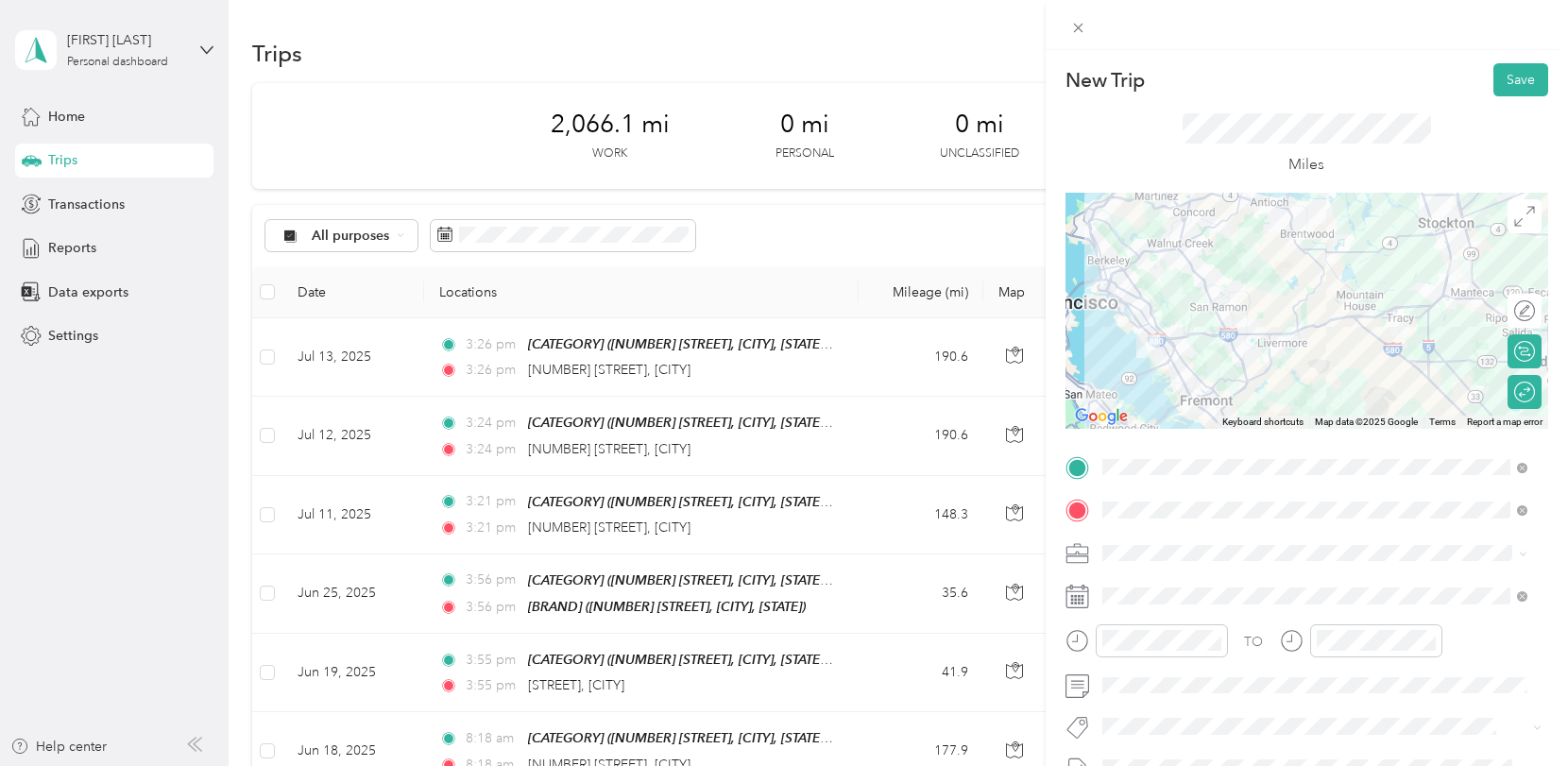 click 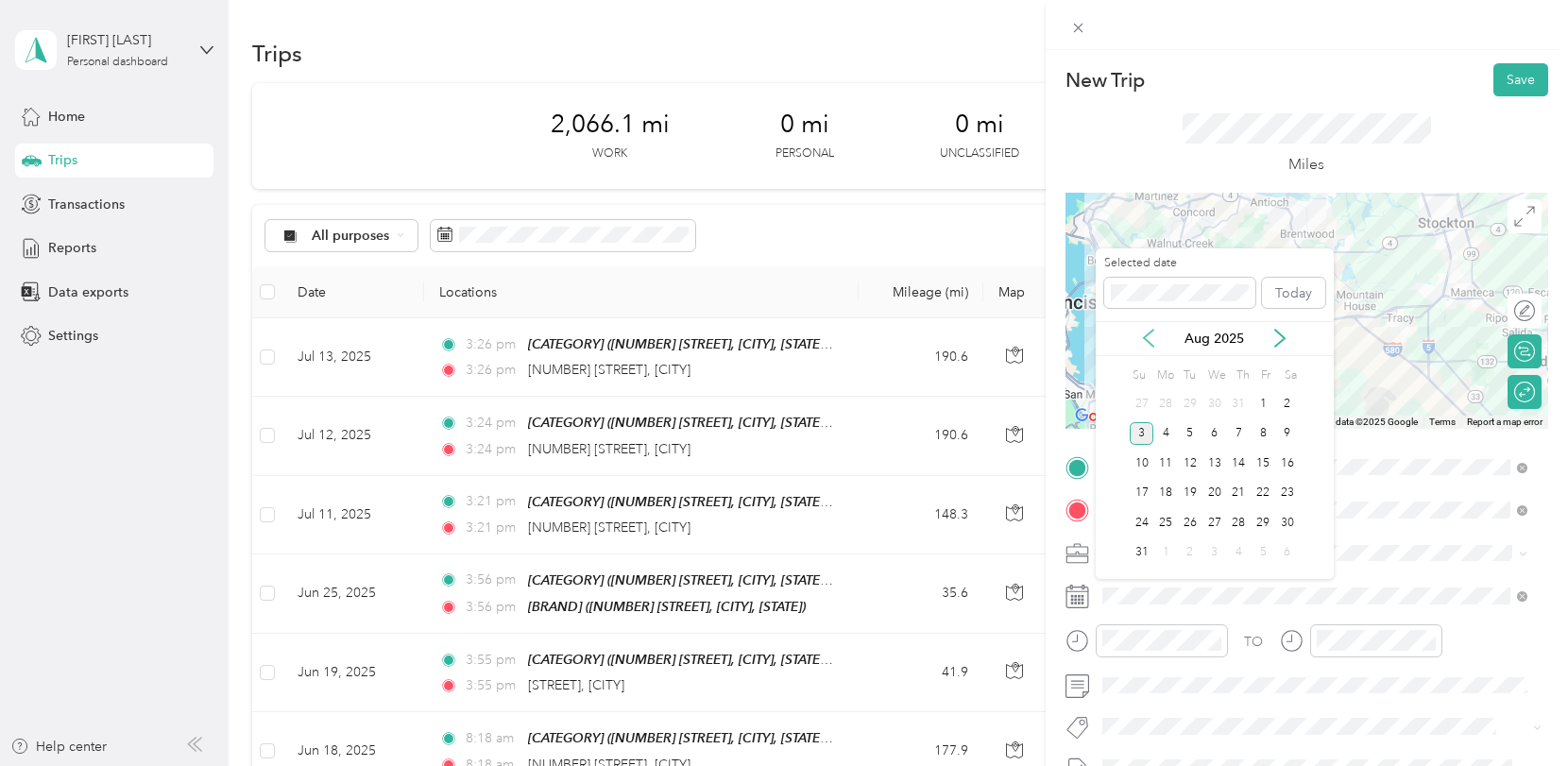 click 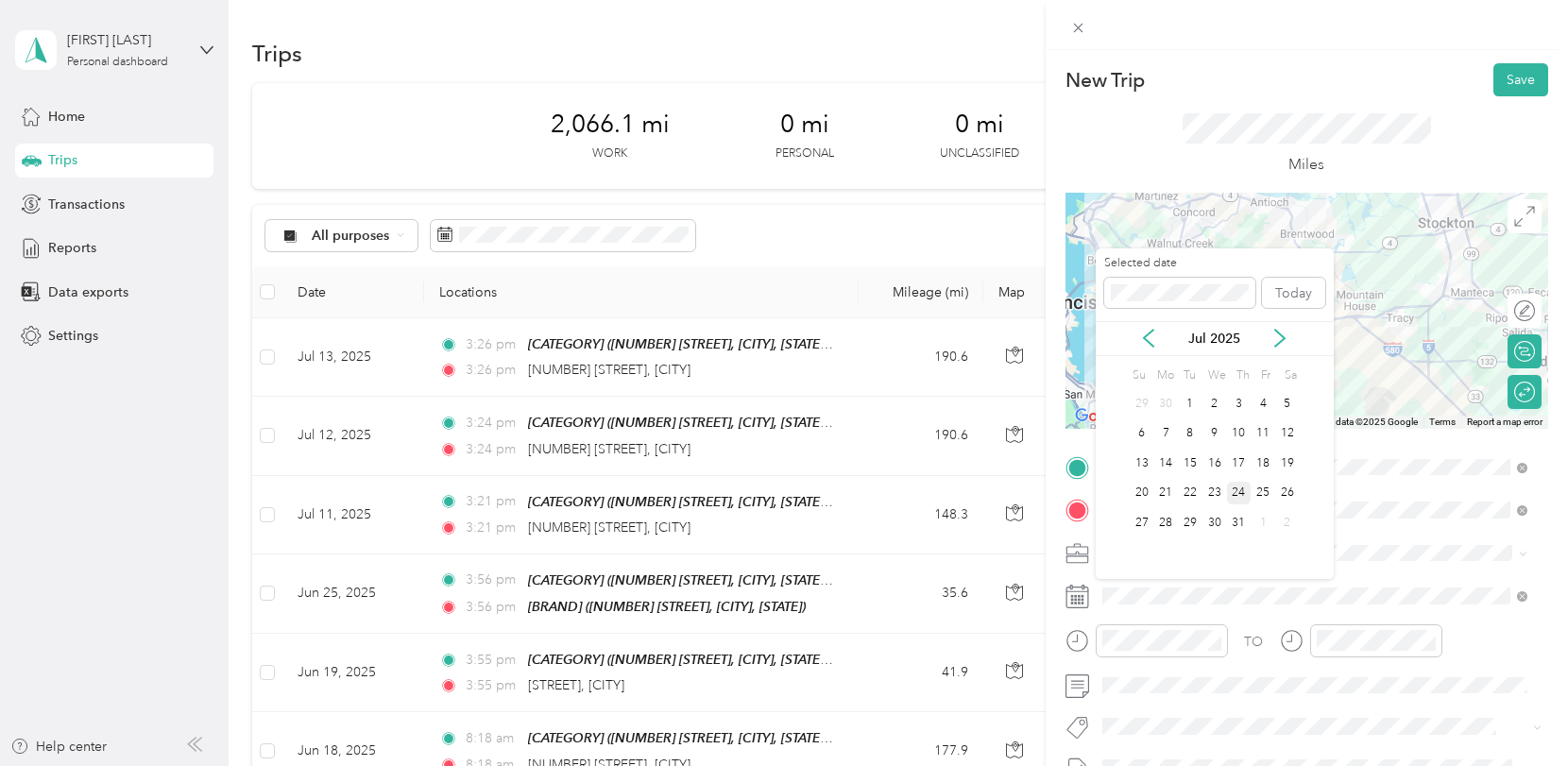 click on "24" at bounding box center [1239, 493] 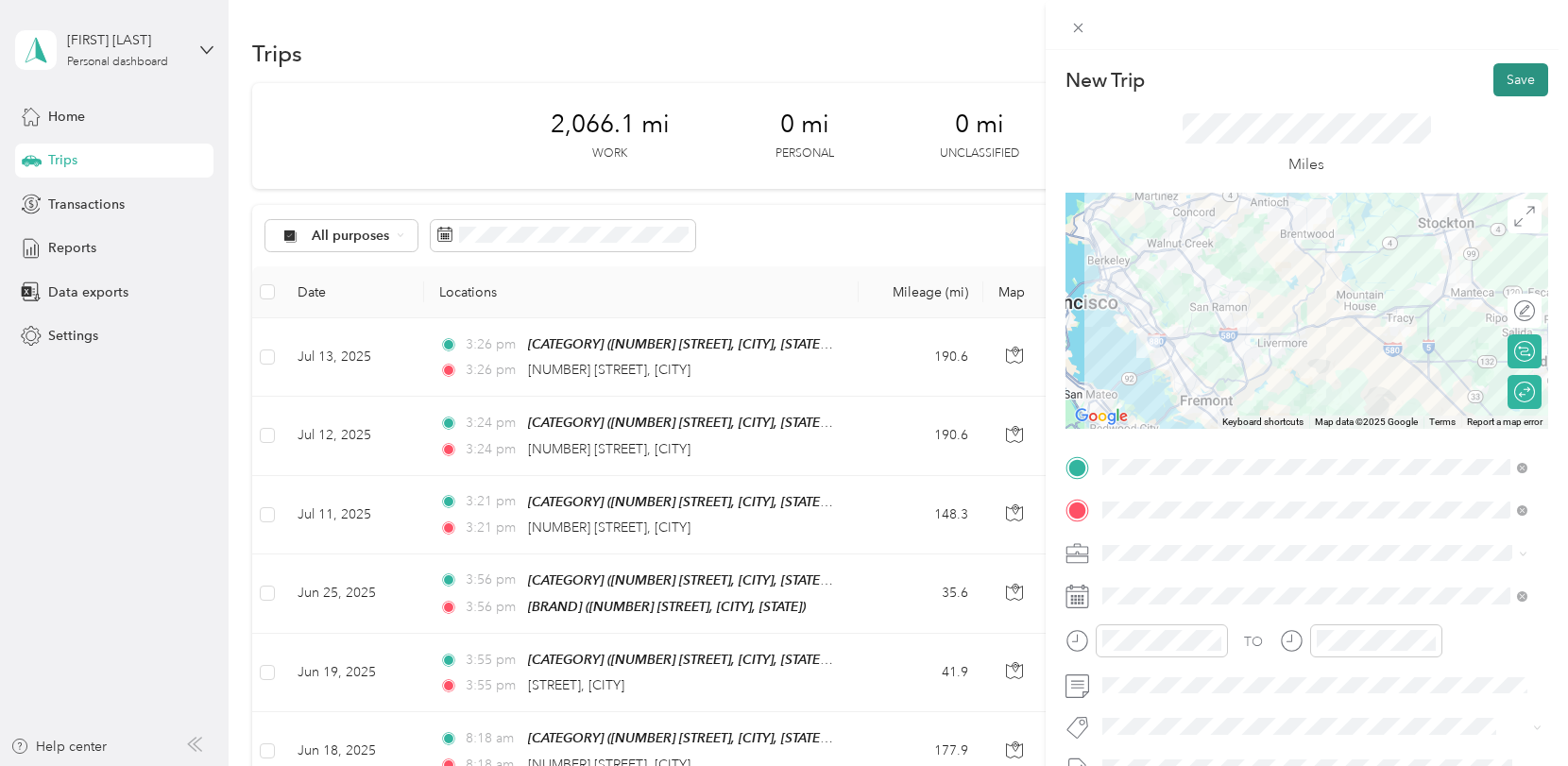 click on "Save" at bounding box center (1521, 79) 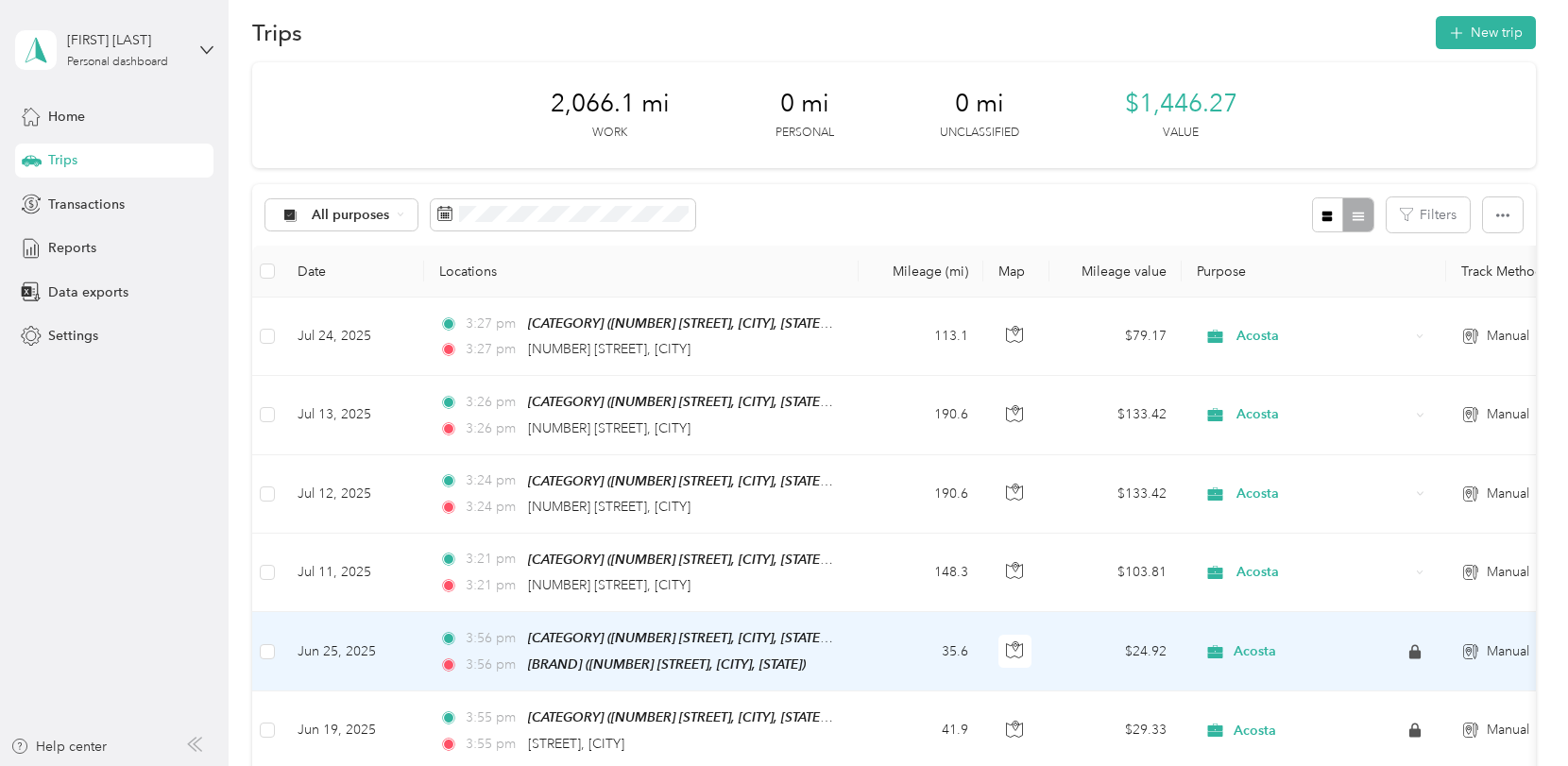 scroll, scrollTop: 0, scrollLeft: 0, axis: both 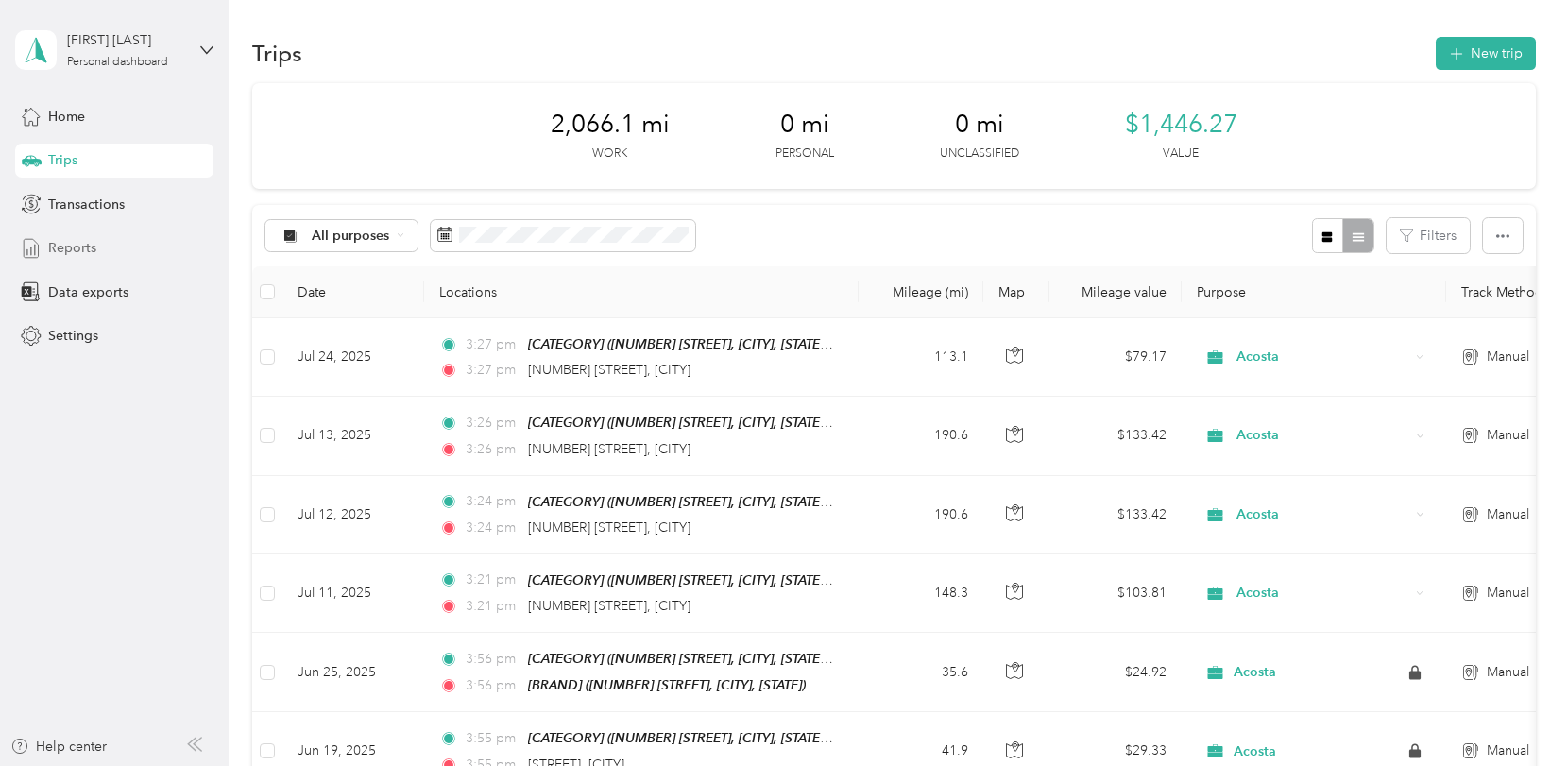 click on "Reports" at bounding box center (72, 247) 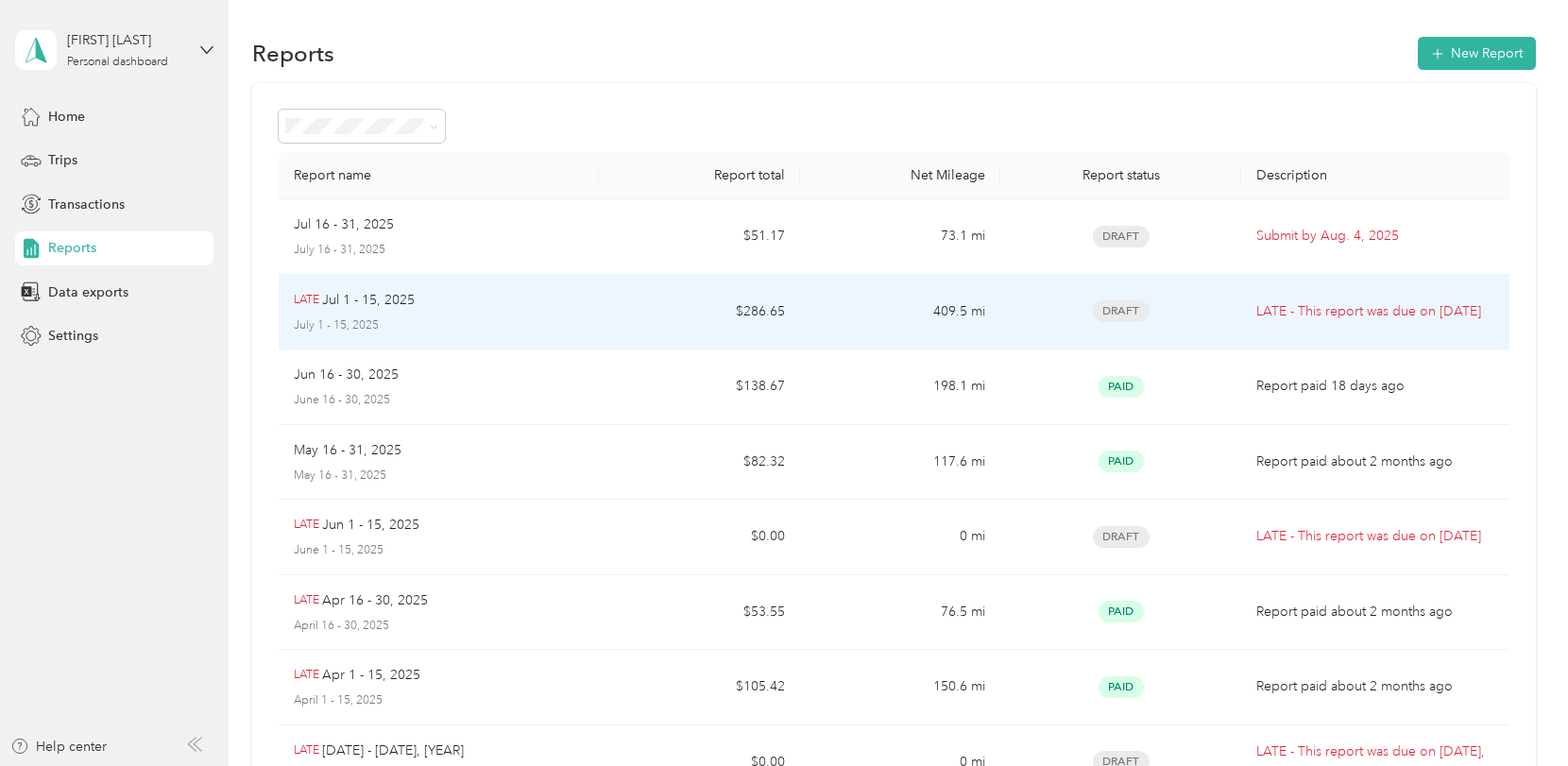 click on "Draft" at bounding box center (1121, 311) 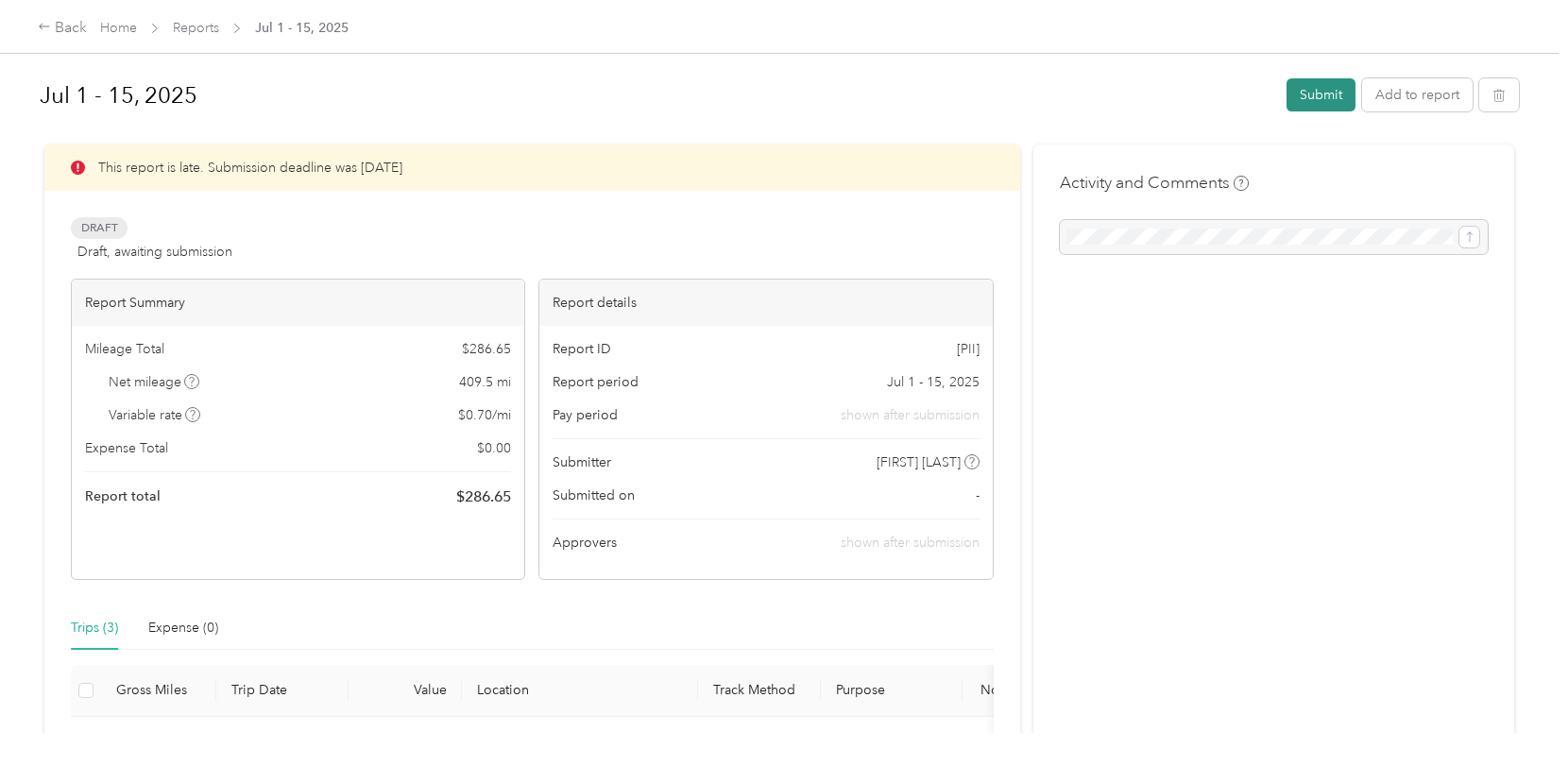 click on "Submit" at bounding box center (1321, 94) 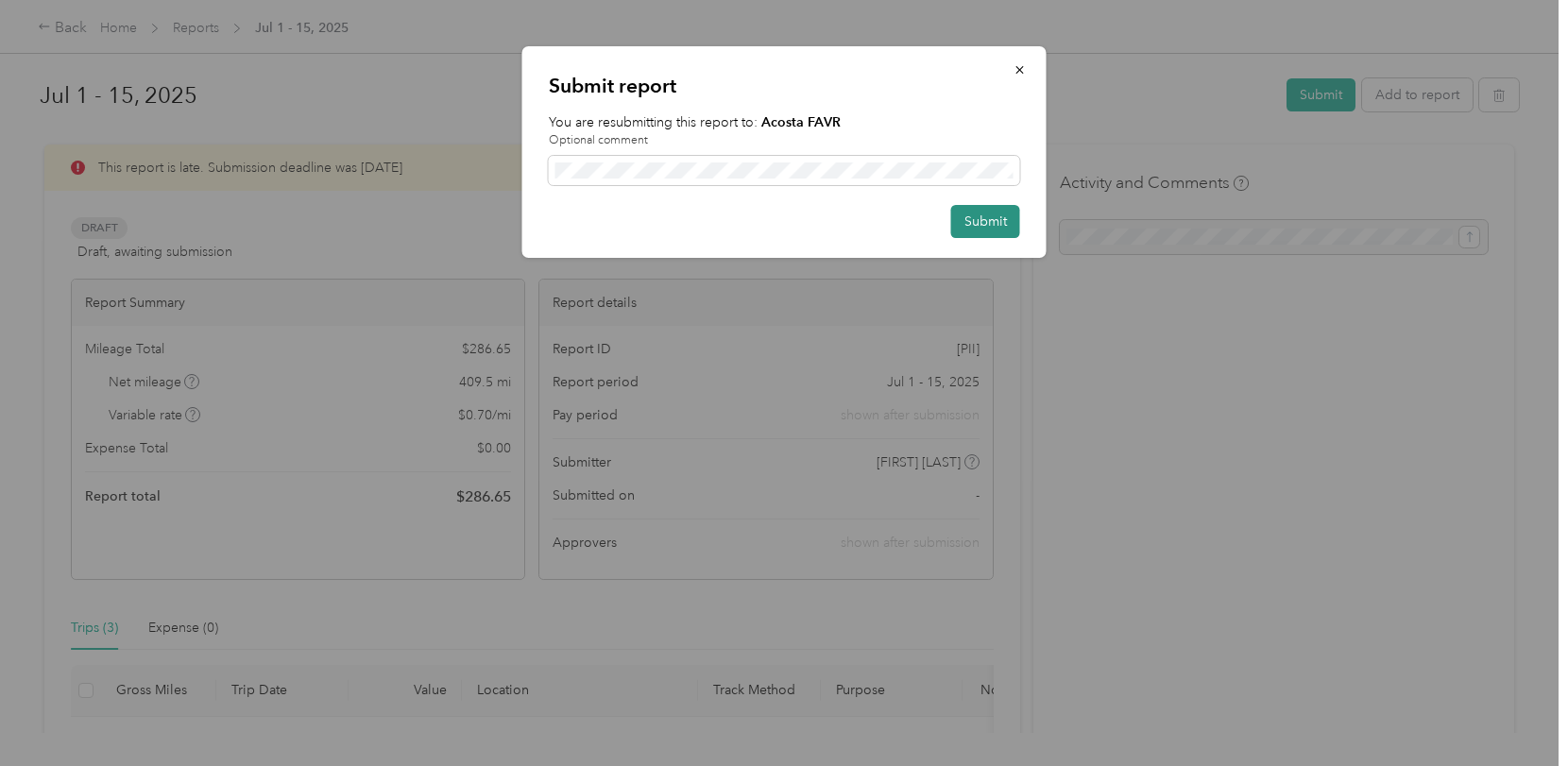 click on "Submit" at bounding box center [985, 221] 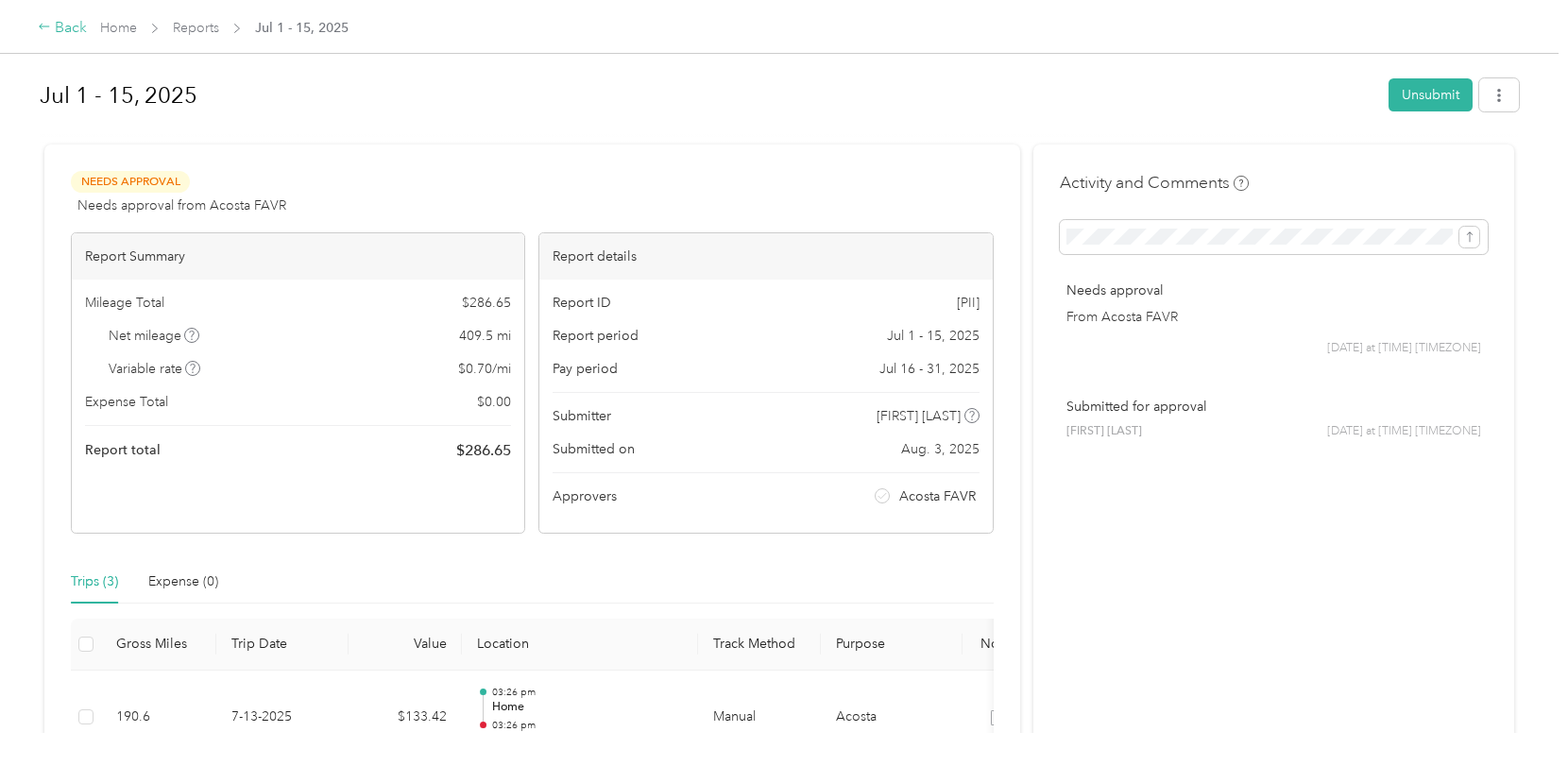 click on "Back" at bounding box center [62, 28] 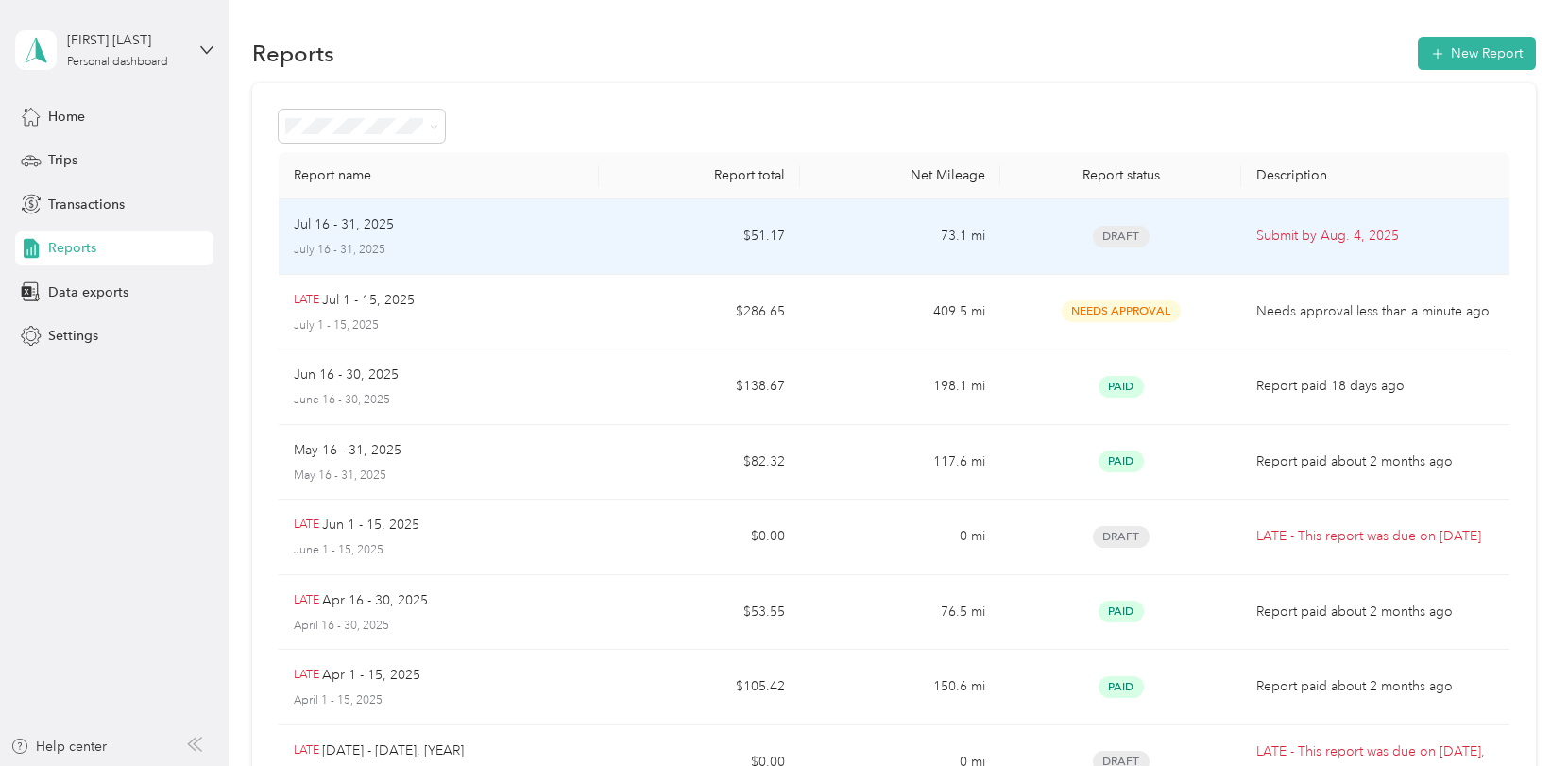 click on "Draft" at bounding box center [1121, 236] 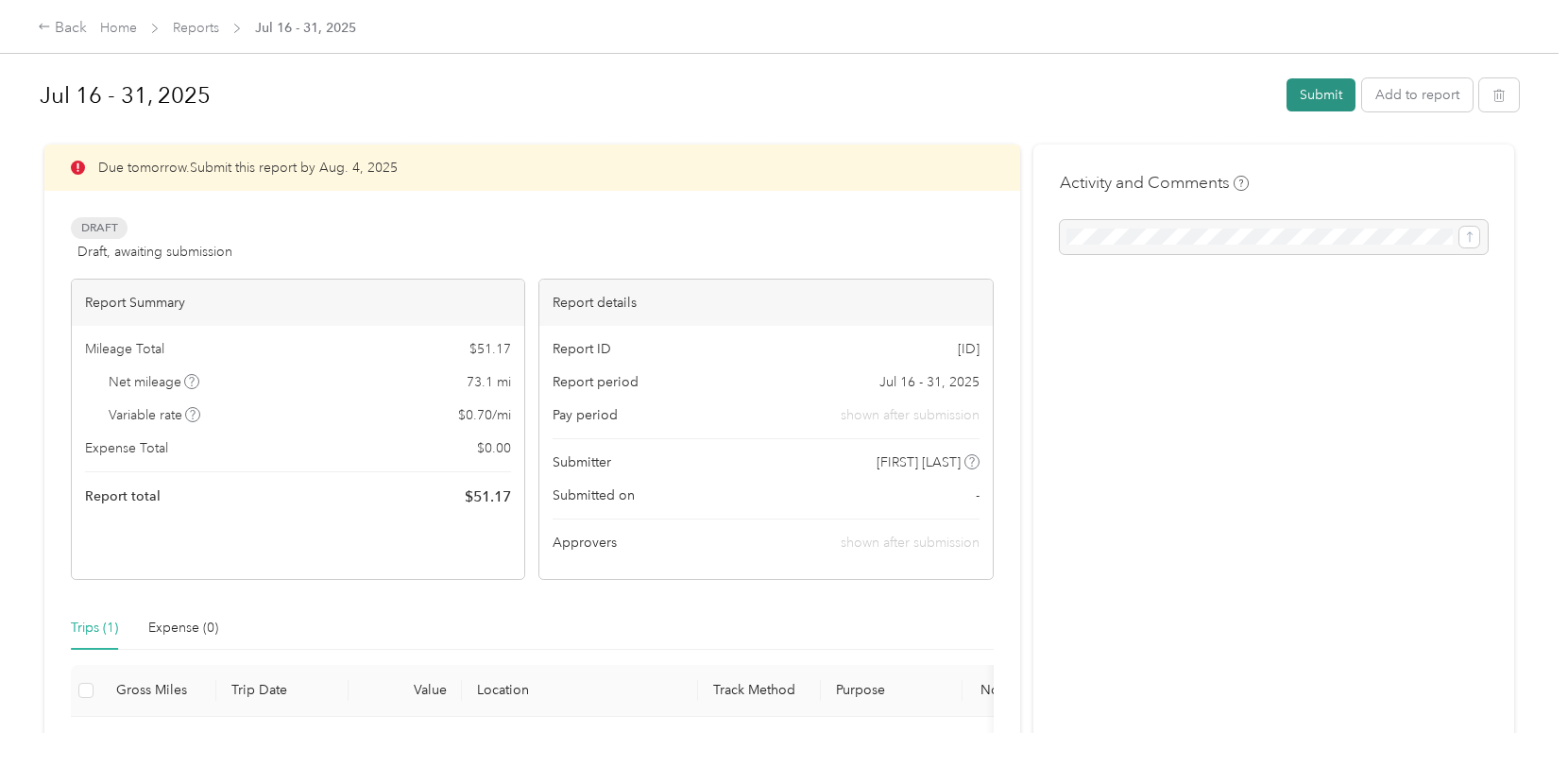 click on "Submit" at bounding box center (1321, 94) 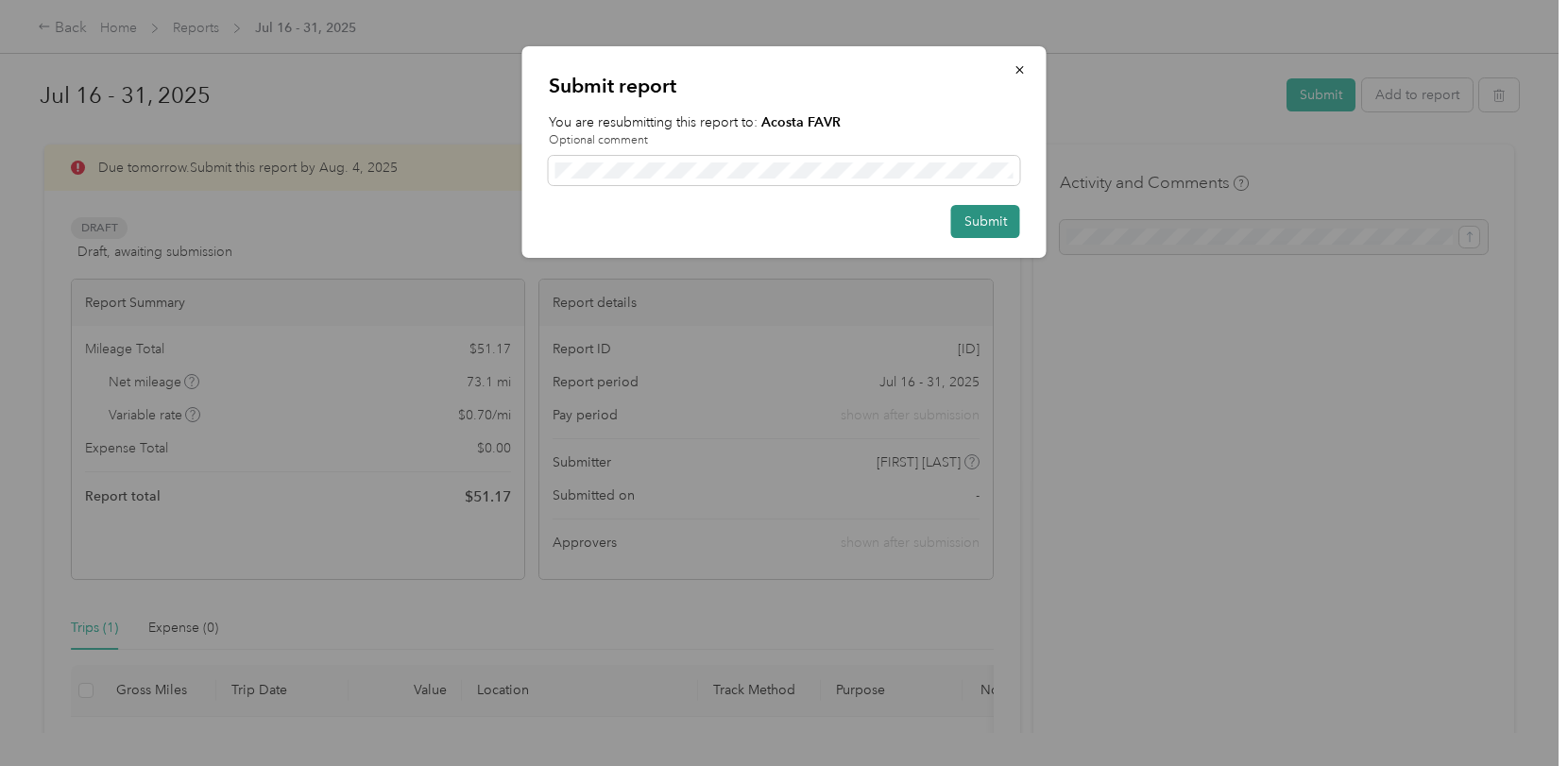 click on "Submit" at bounding box center [985, 221] 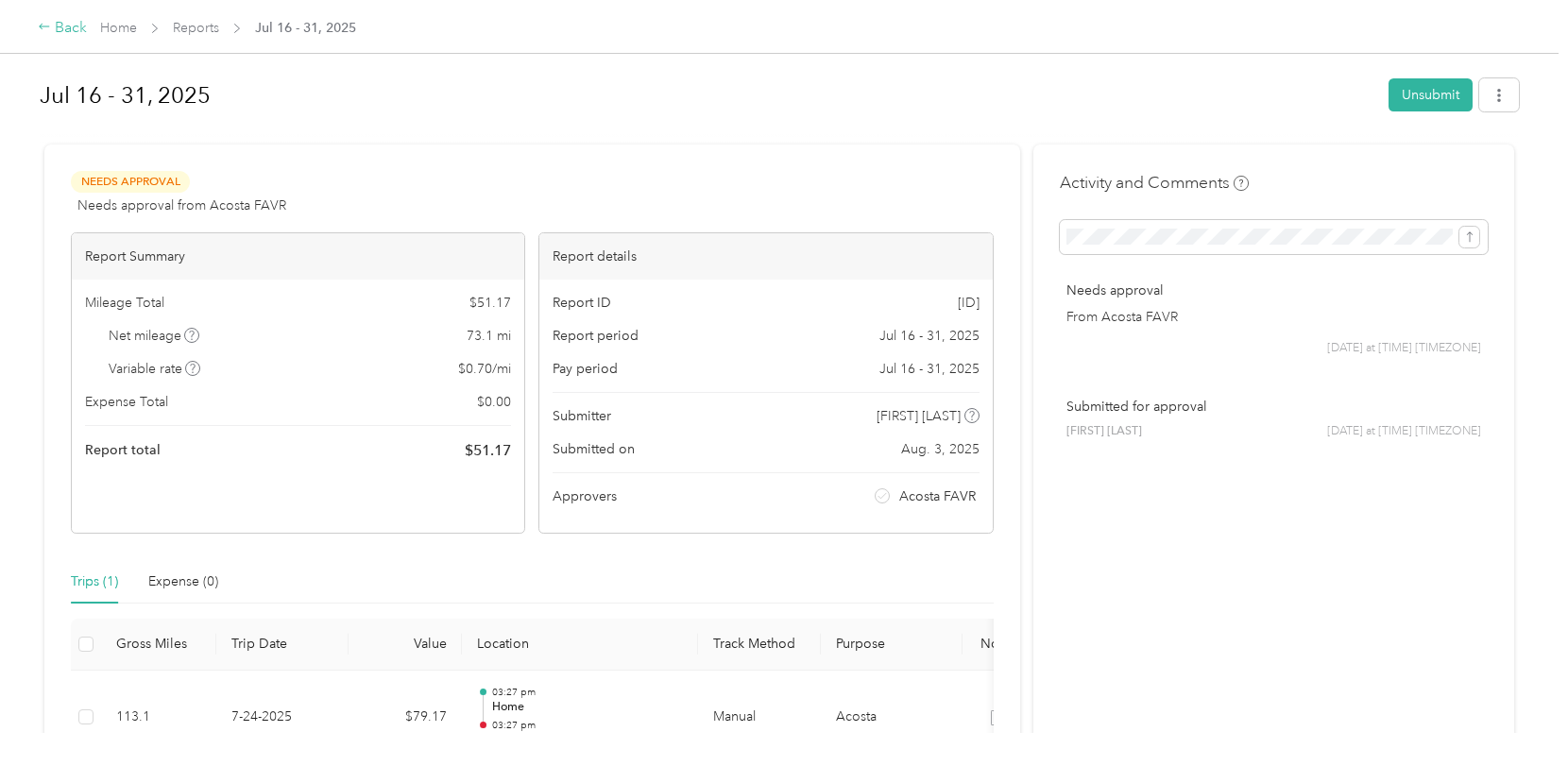 click on "Back" at bounding box center (62, 28) 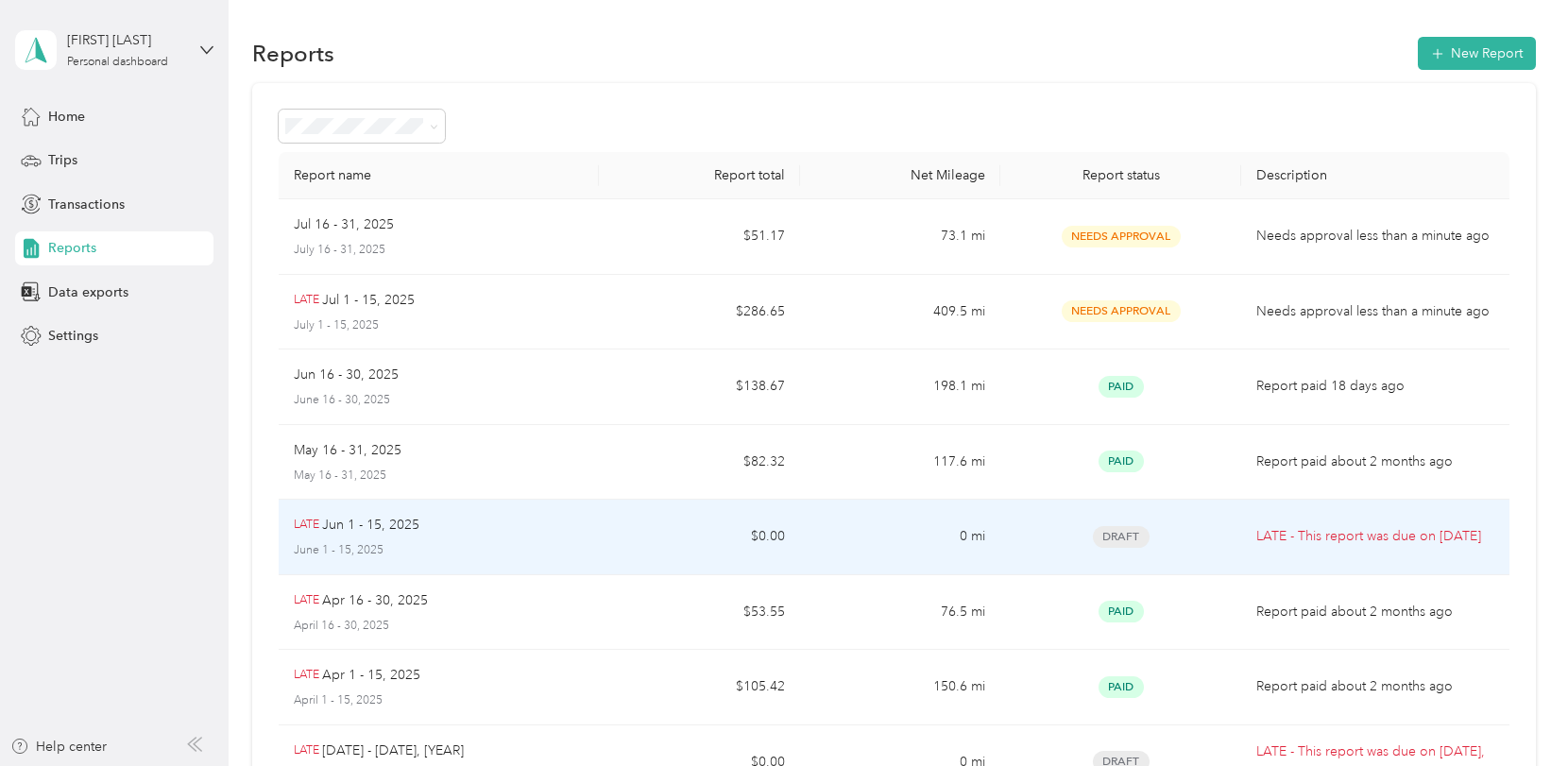 click on "Draft" at bounding box center [1121, 536] 